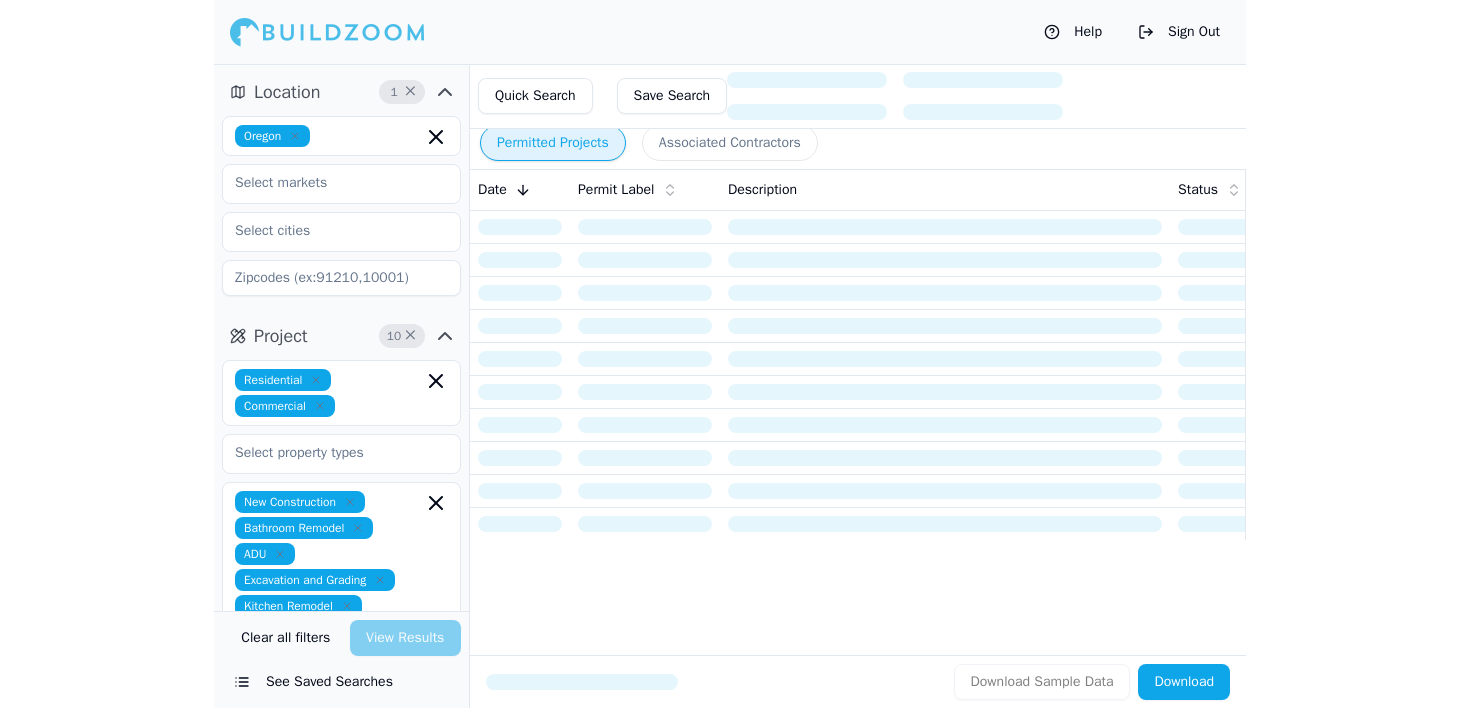scroll, scrollTop: 0, scrollLeft: 0, axis: both 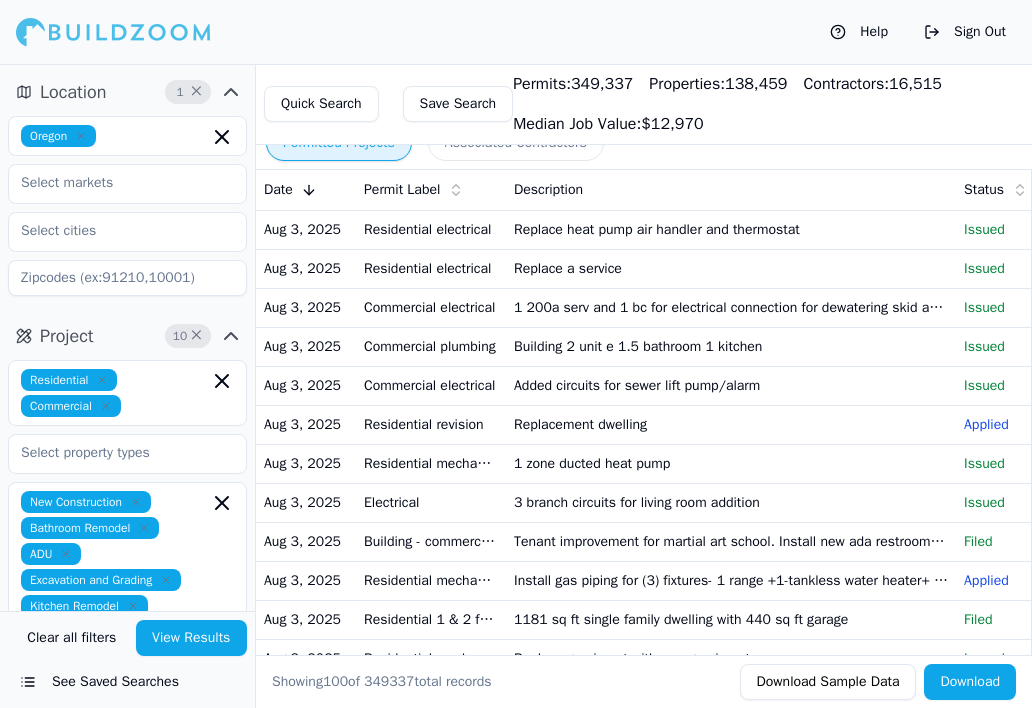 click on "Replacement dwelling" at bounding box center (731, 424) 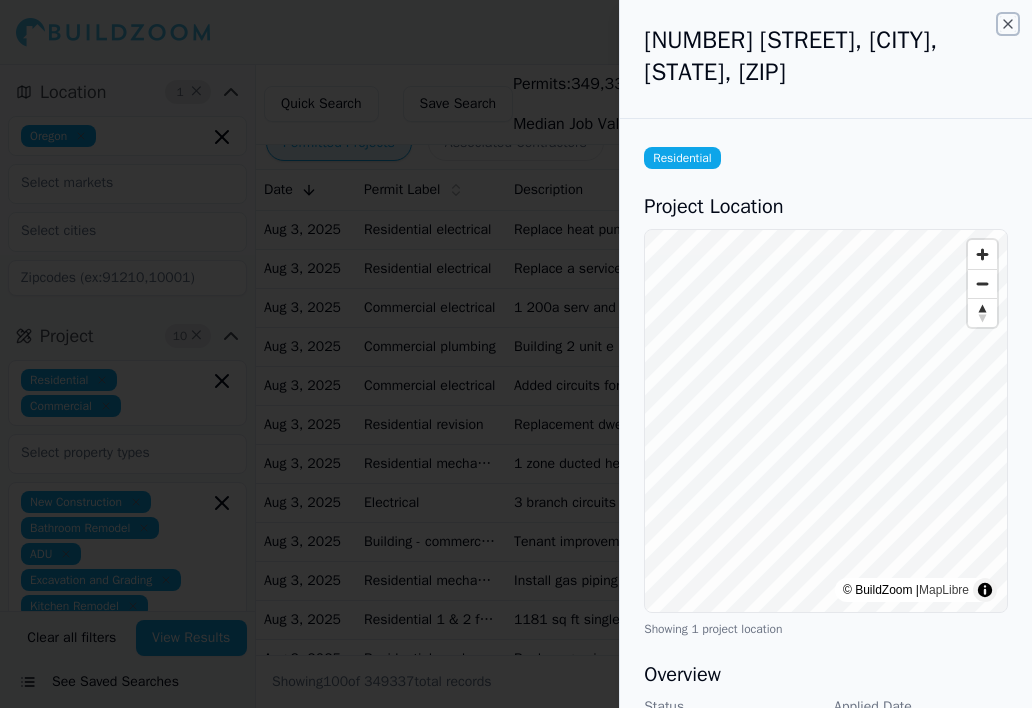 click 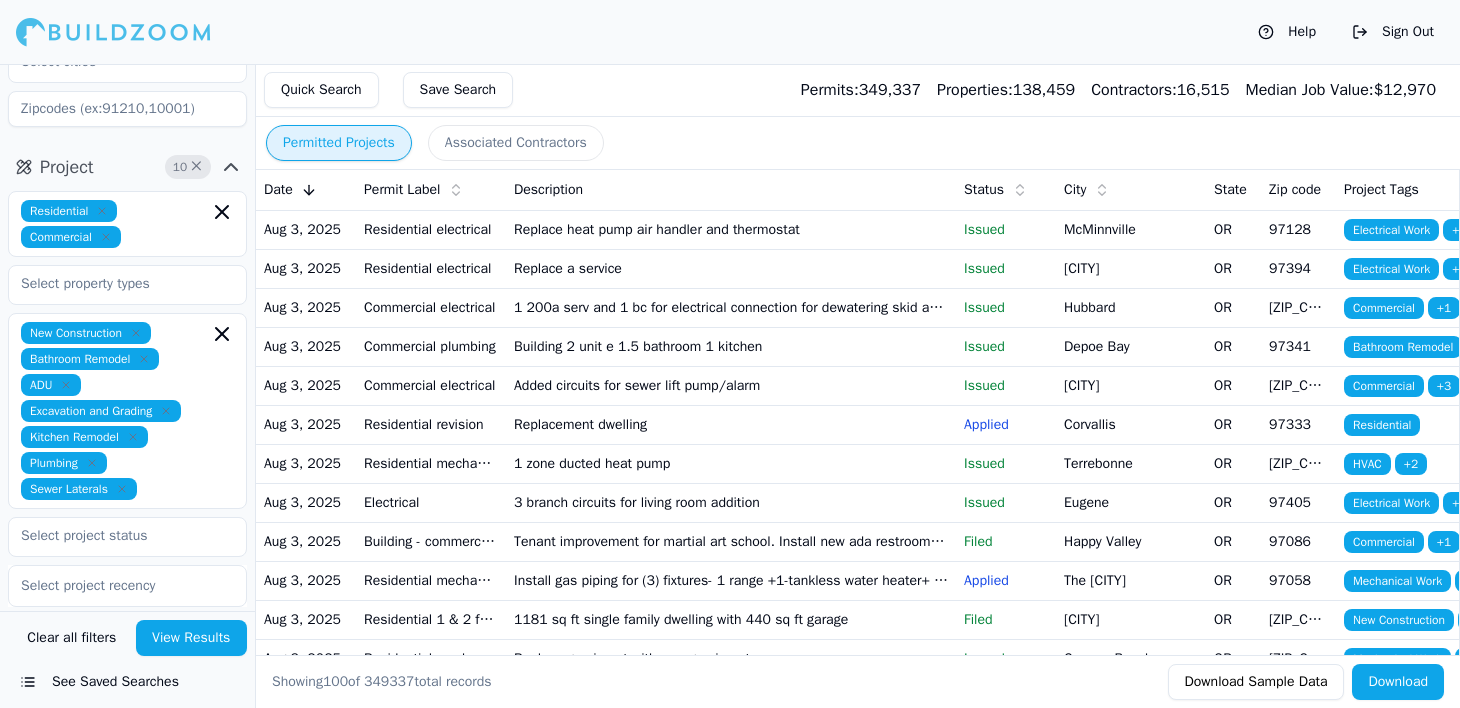 scroll, scrollTop: 200, scrollLeft: 0, axis: vertical 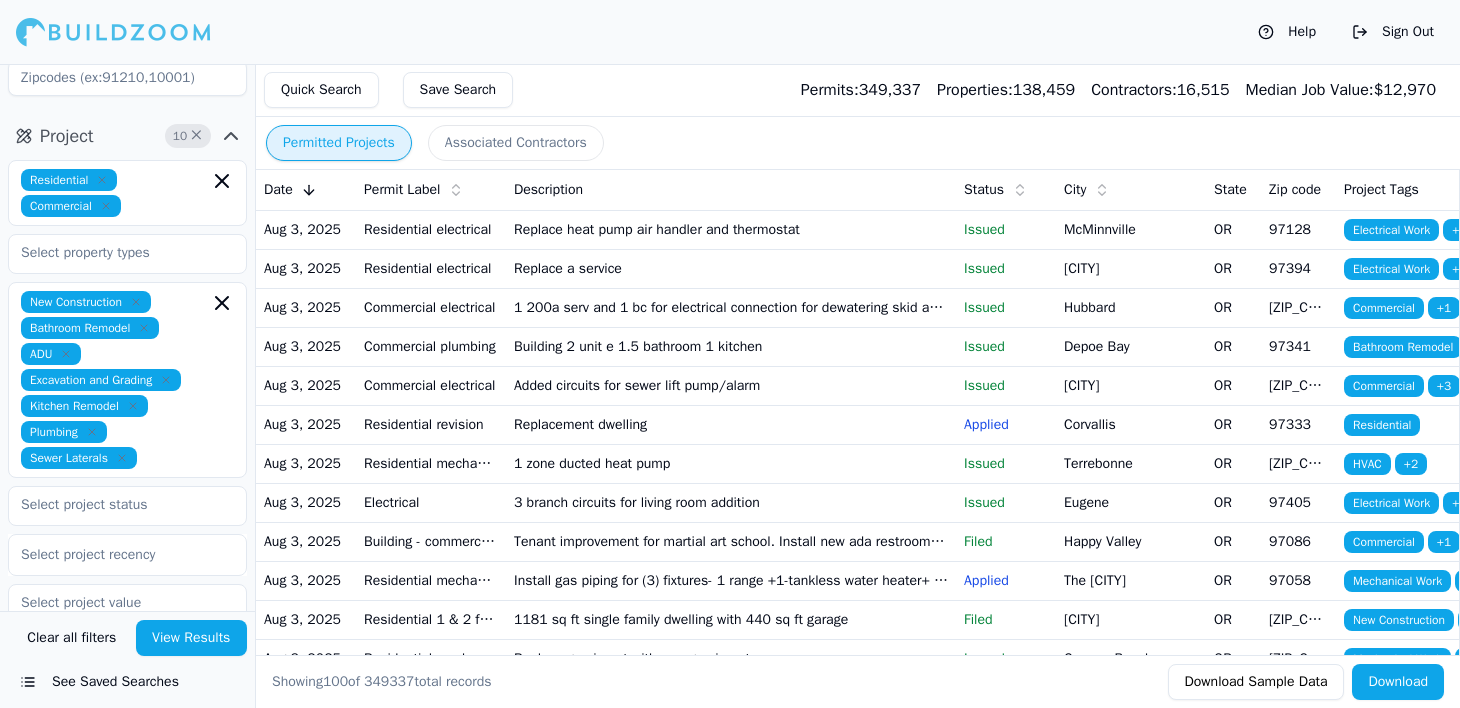 click on "Replacement dwelling" at bounding box center (731, 424) 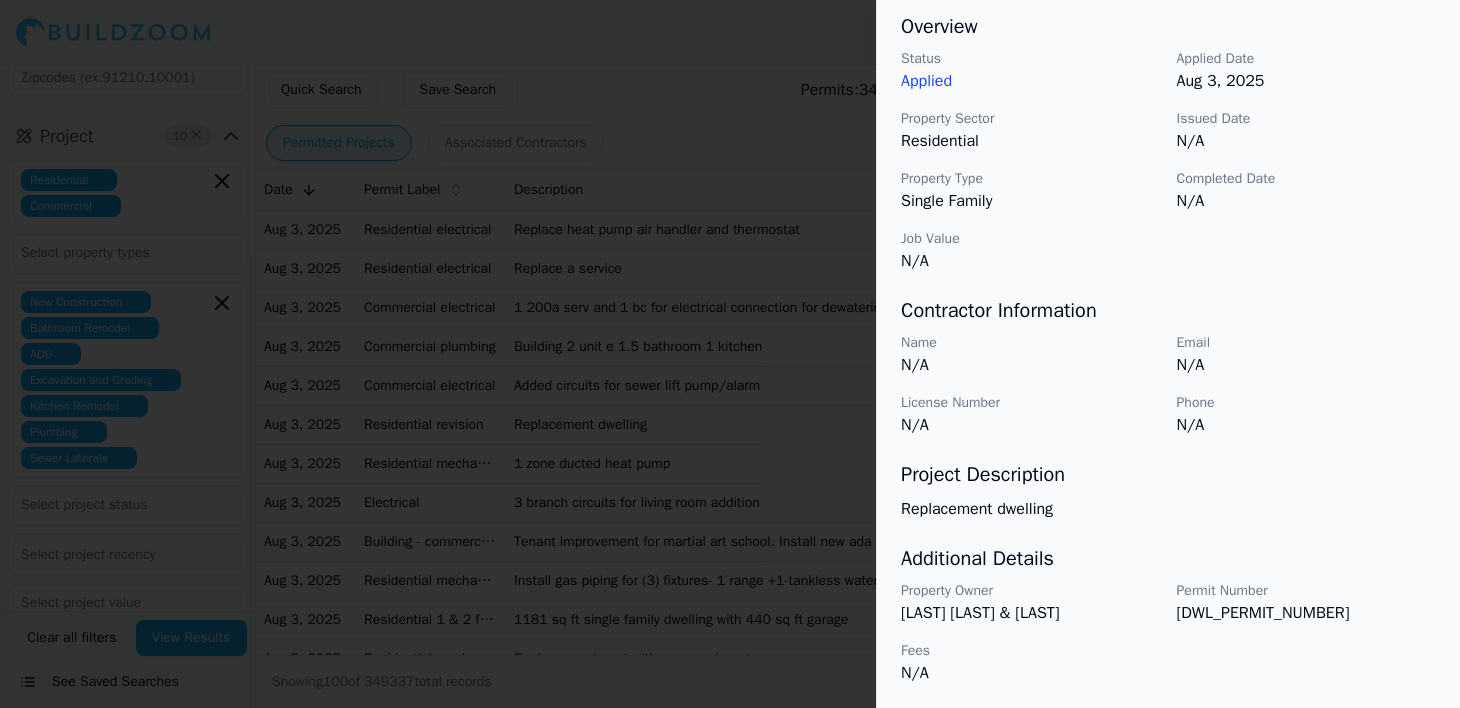 scroll, scrollTop: 0, scrollLeft: 0, axis: both 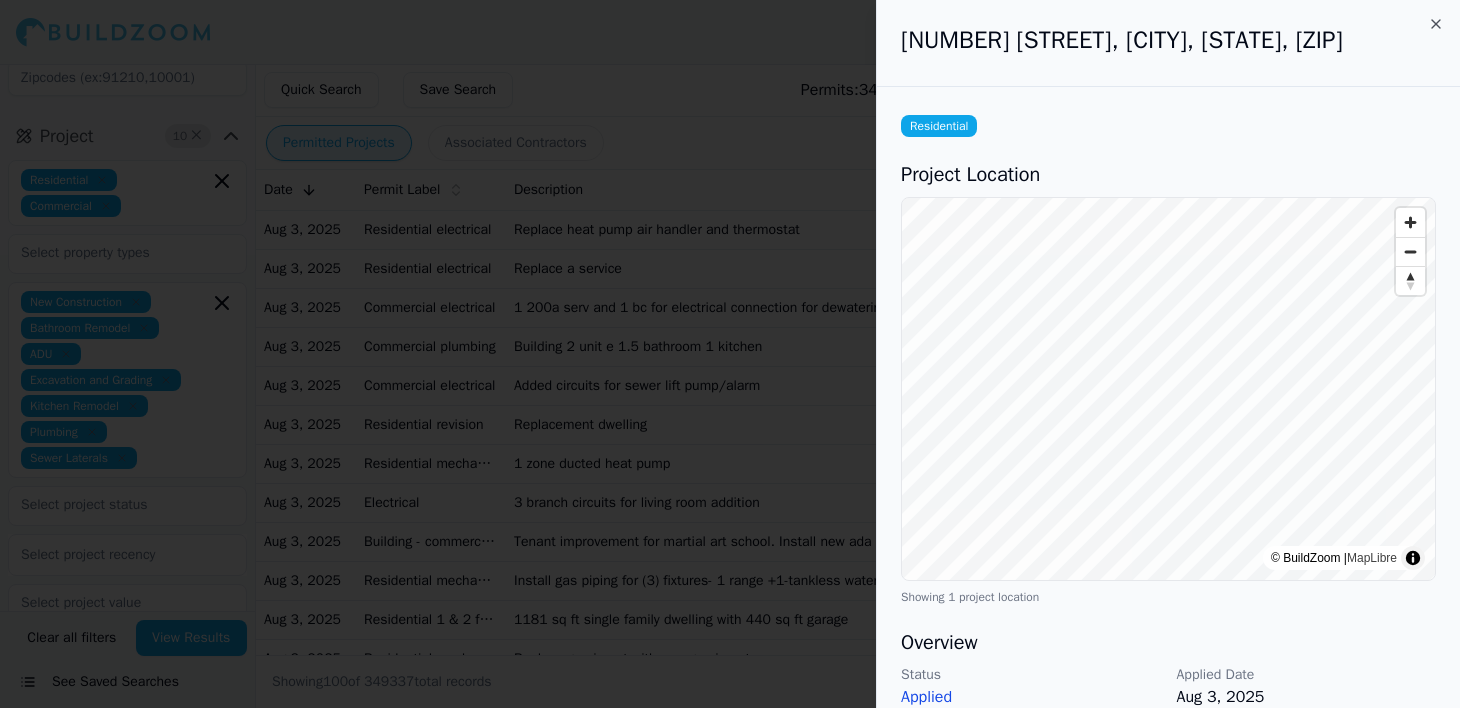 click at bounding box center (730, 354) 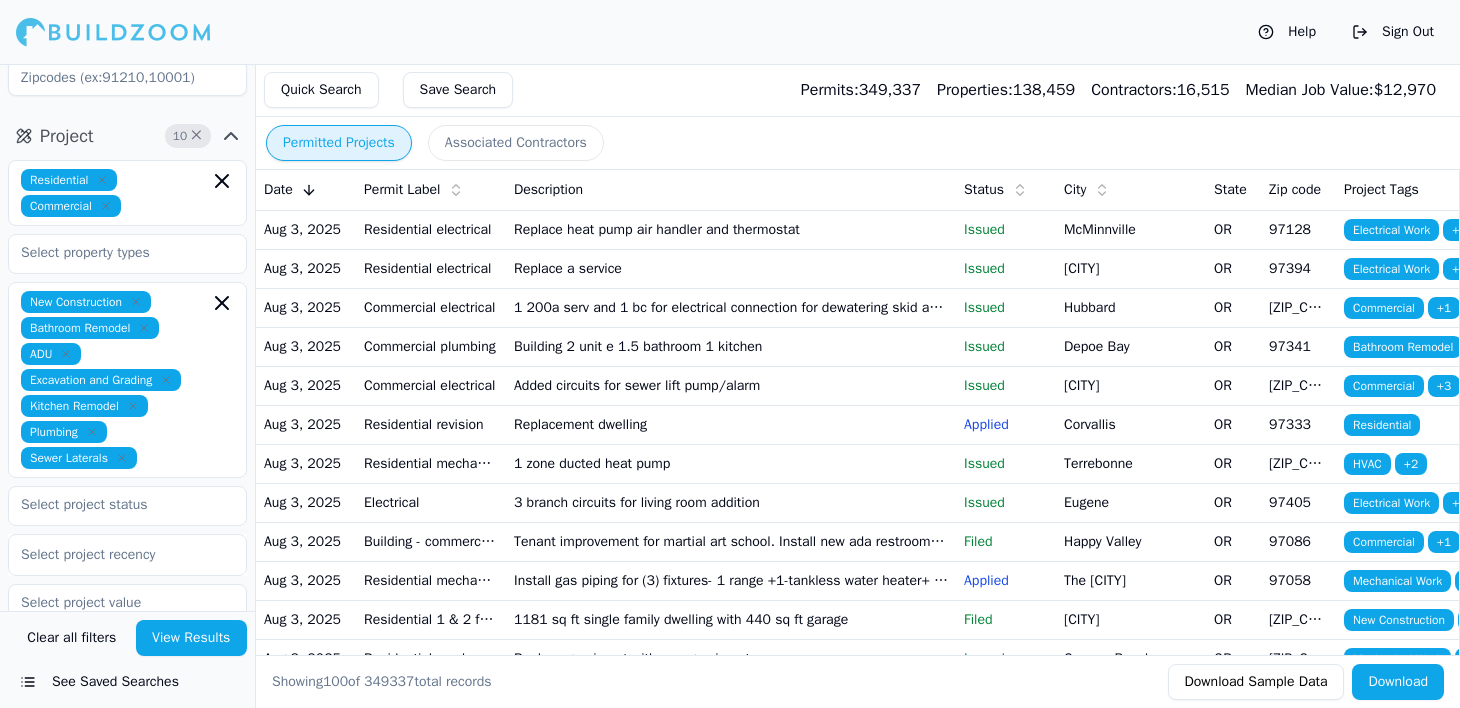 click on "Replace heat pump air handler and thermostat" at bounding box center (731, 229) 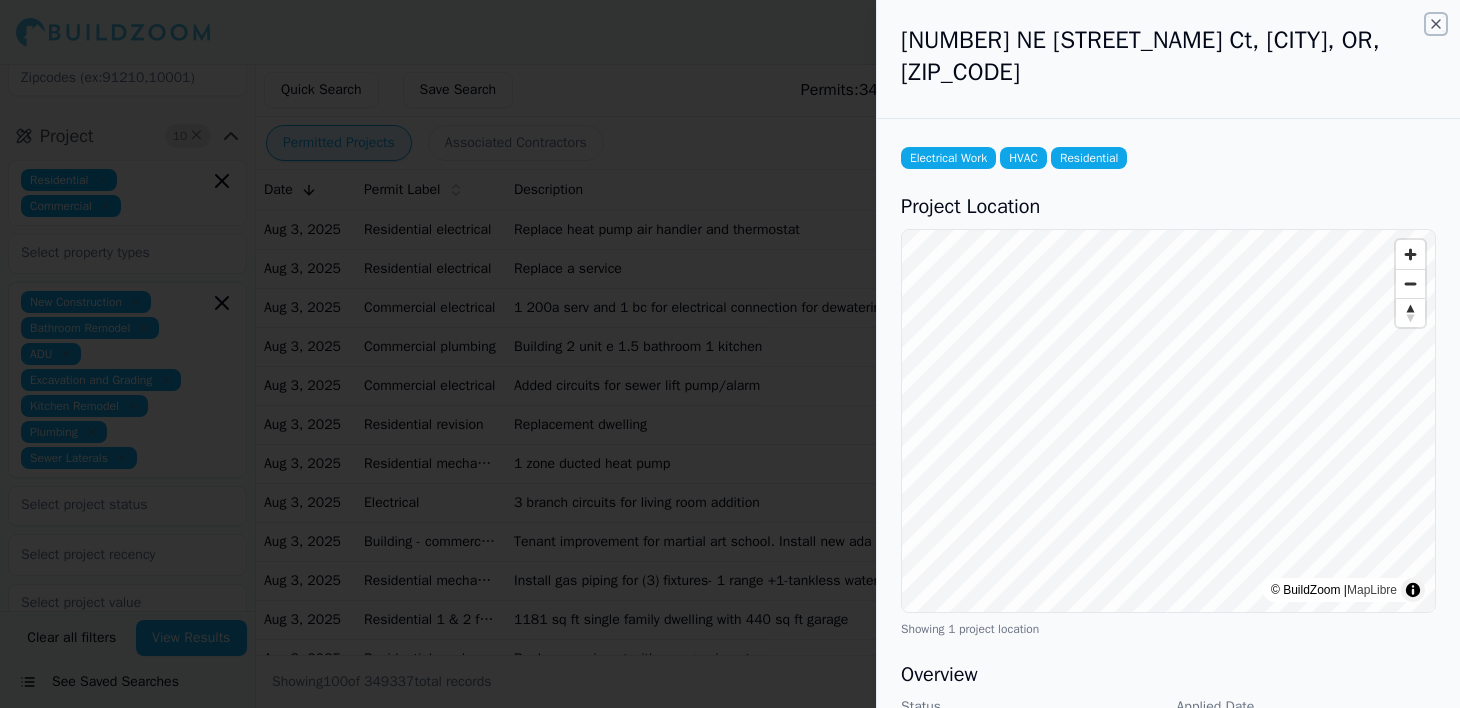 click 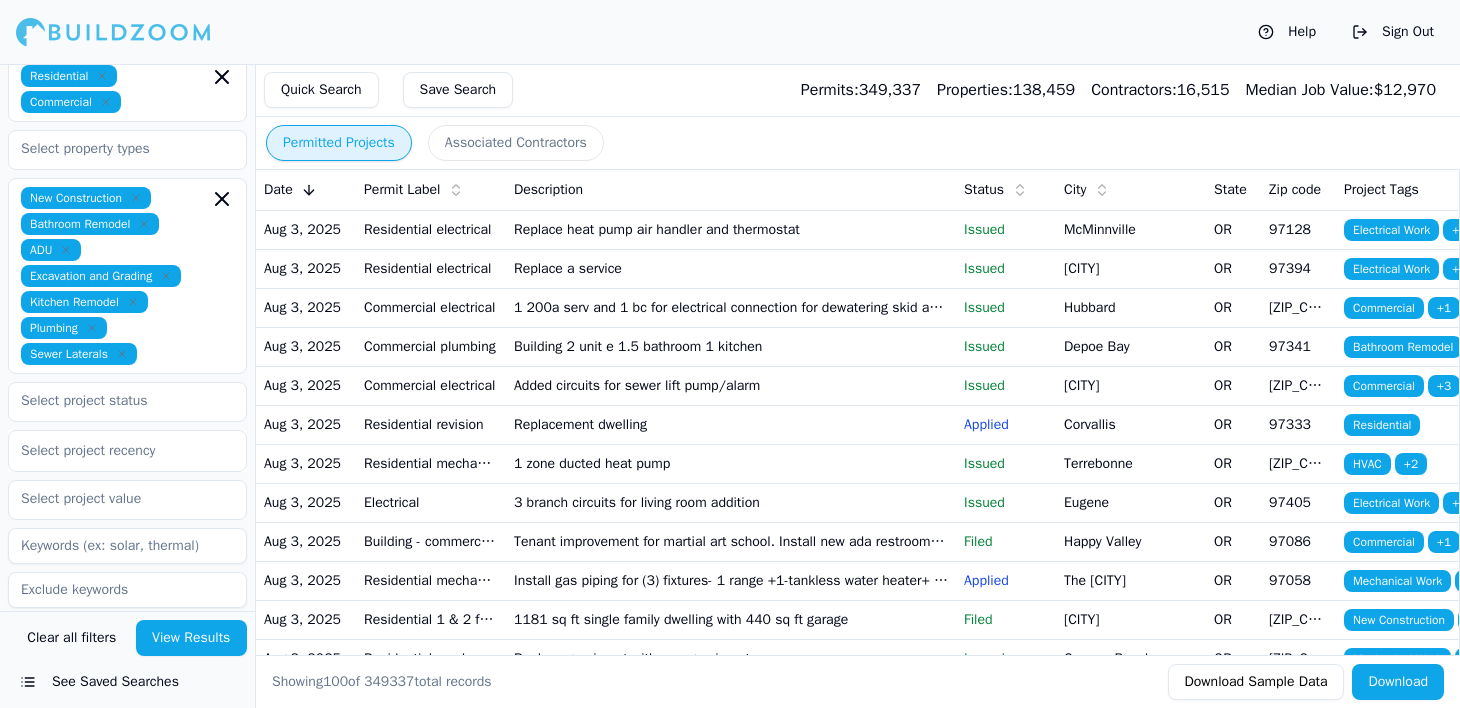 scroll, scrollTop: 360, scrollLeft: 0, axis: vertical 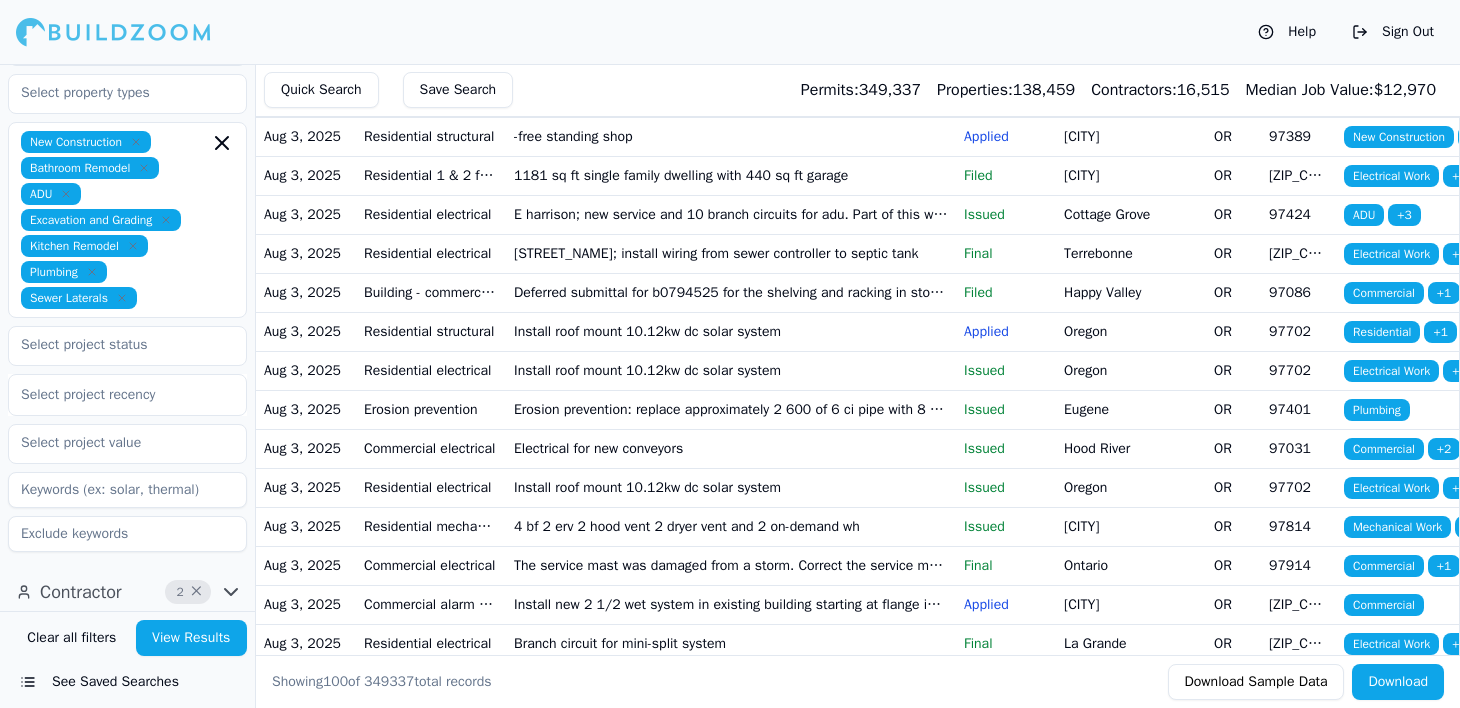 click 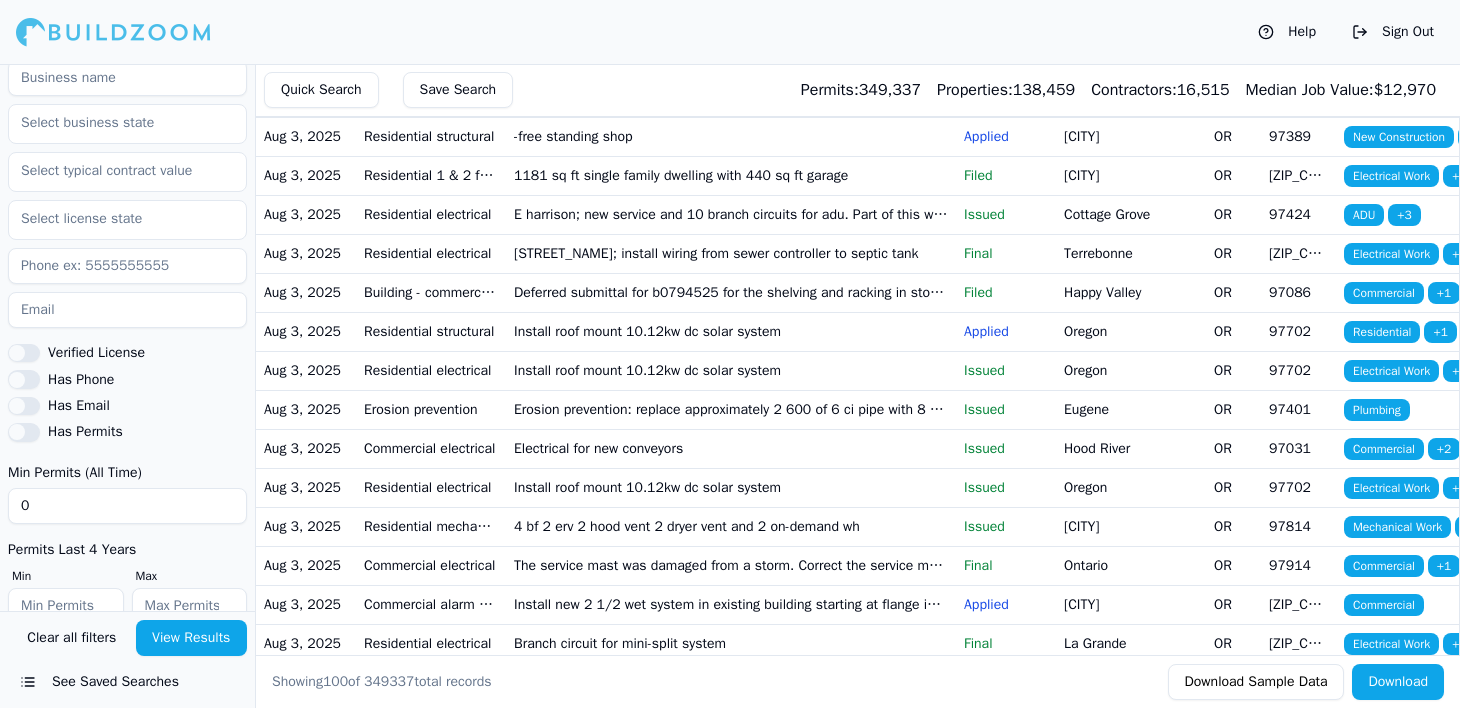 scroll, scrollTop: 995, scrollLeft: 0, axis: vertical 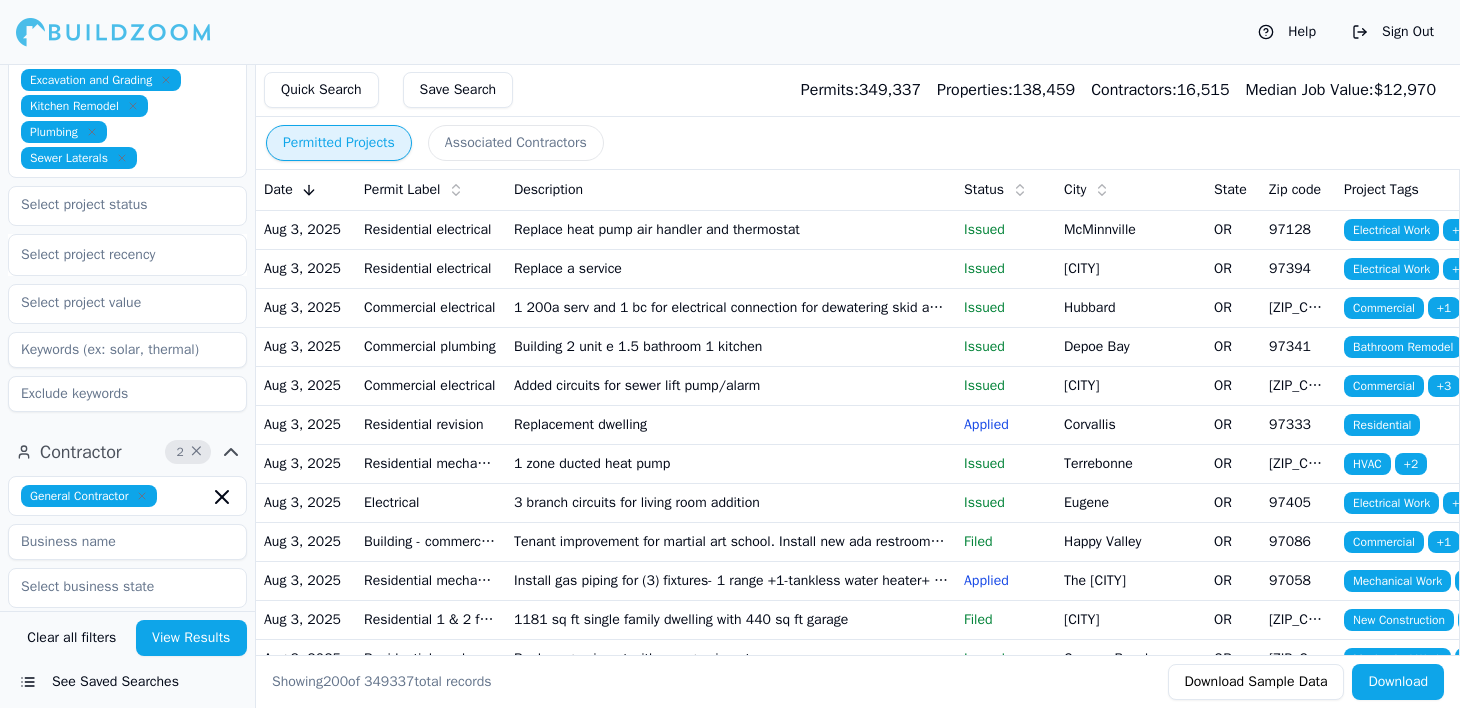 click on "Added circuits for sewer lift pump/alarm" at bounding box center [731, 385] 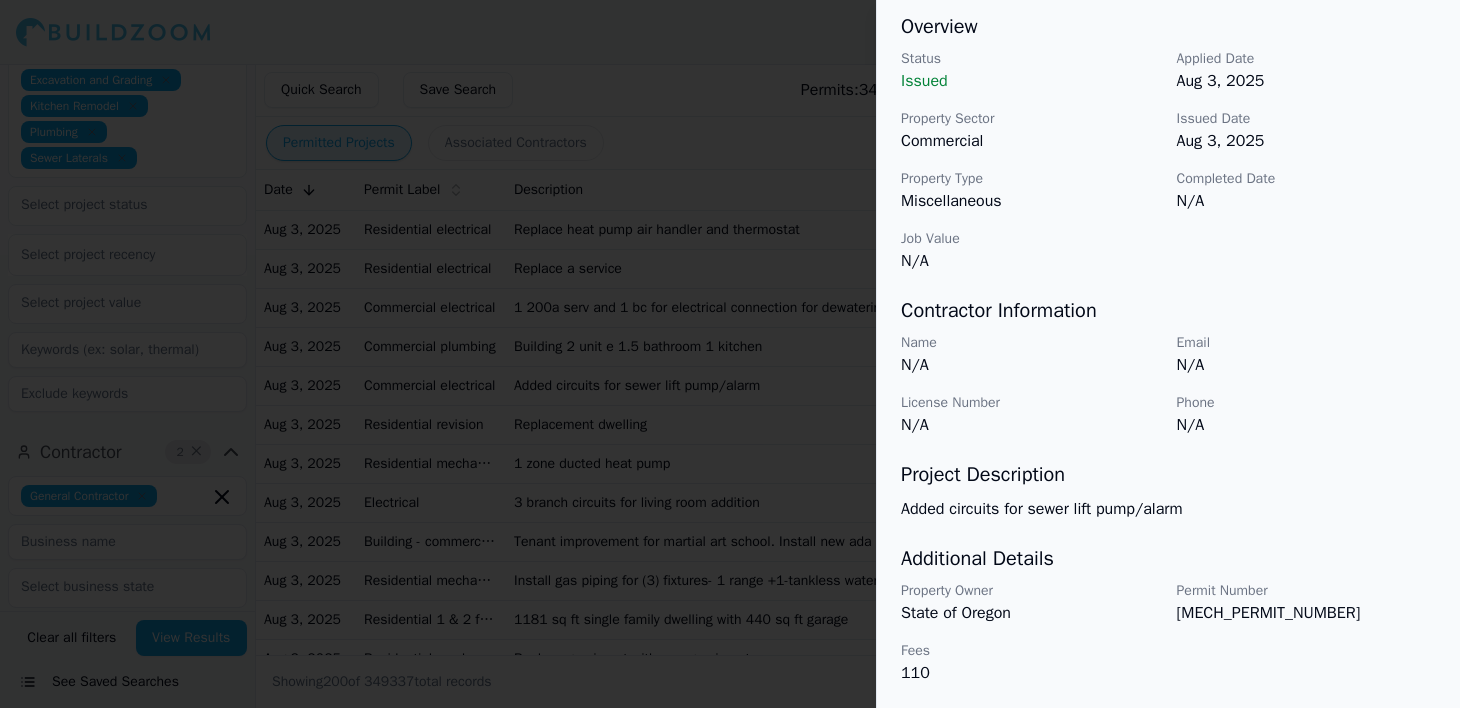 scroll, scrollTop: 316, scrollLeft: 0, axis: vertical 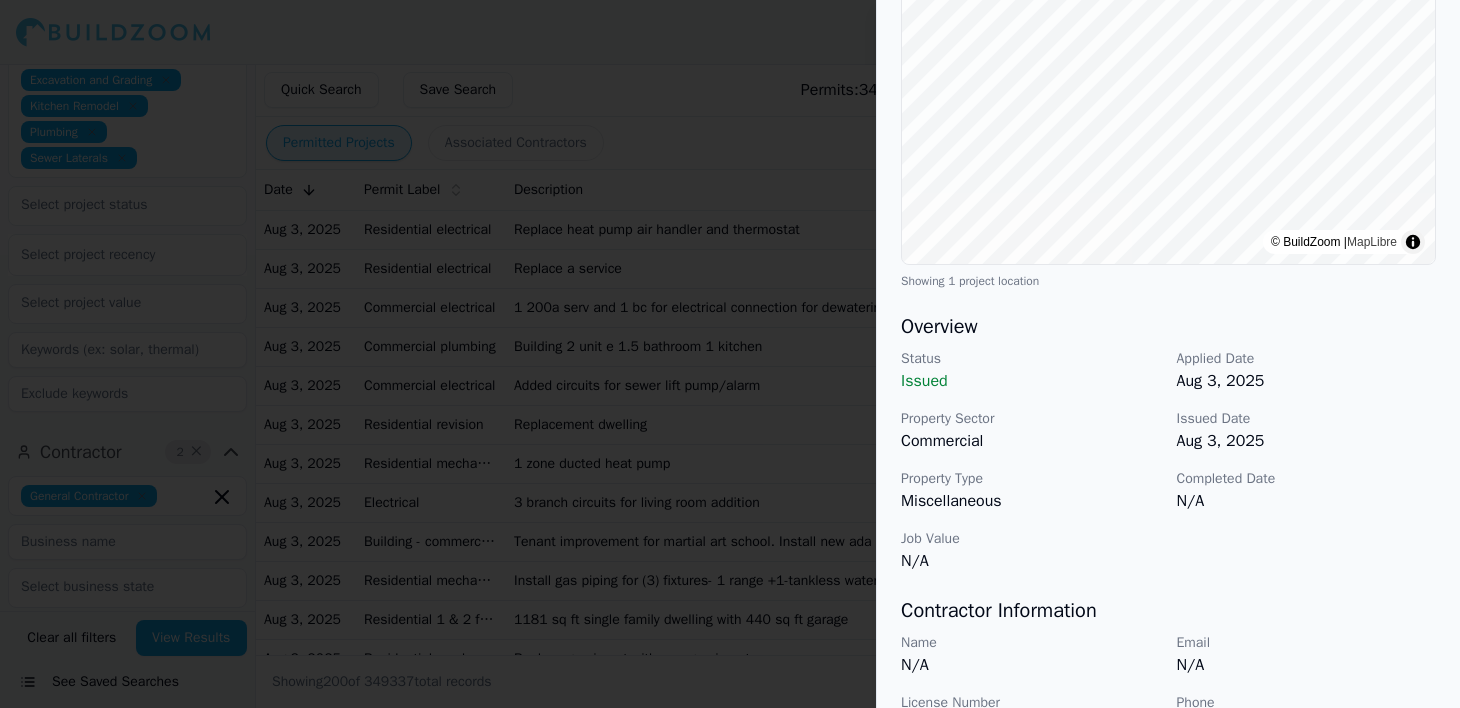 click at bounding box center (730, 354) 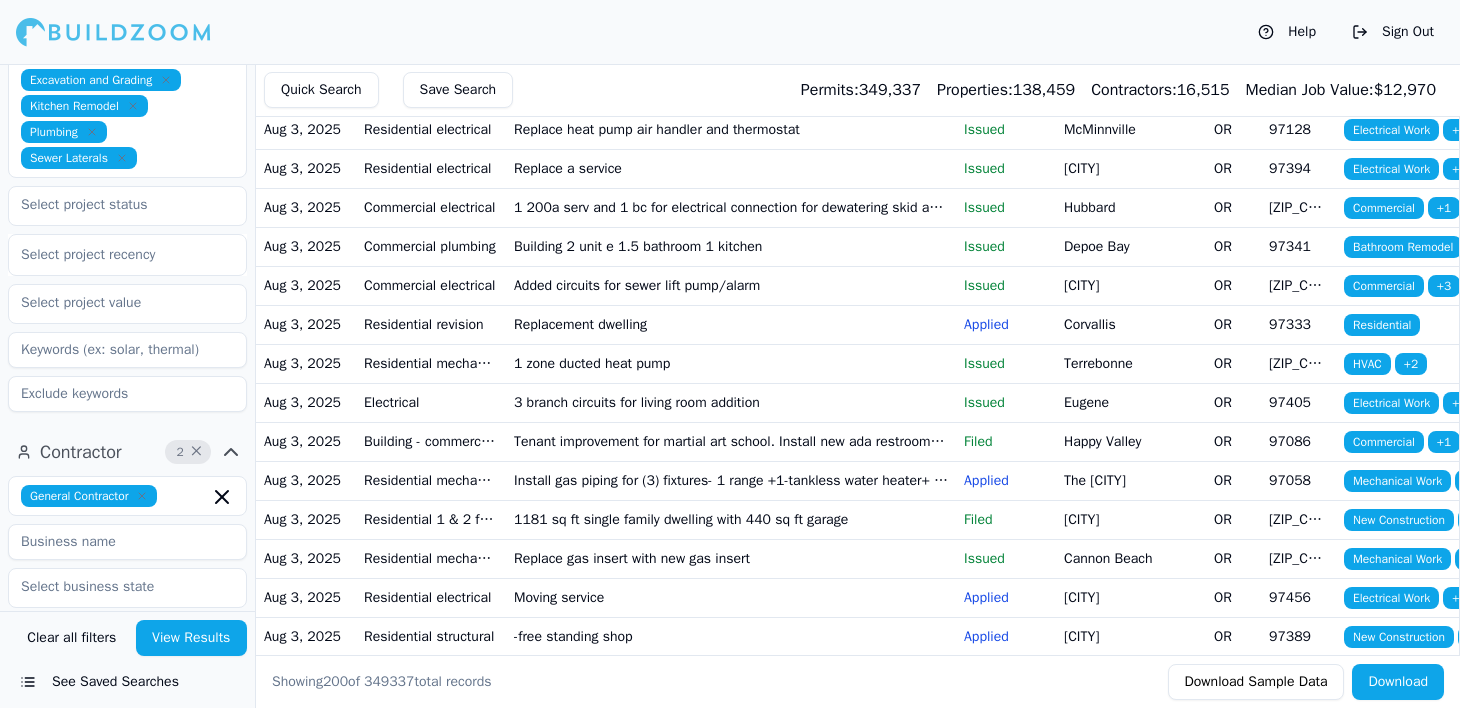 scroll, scrollTop: 1000, scrollLeft: 0, axis: vertical 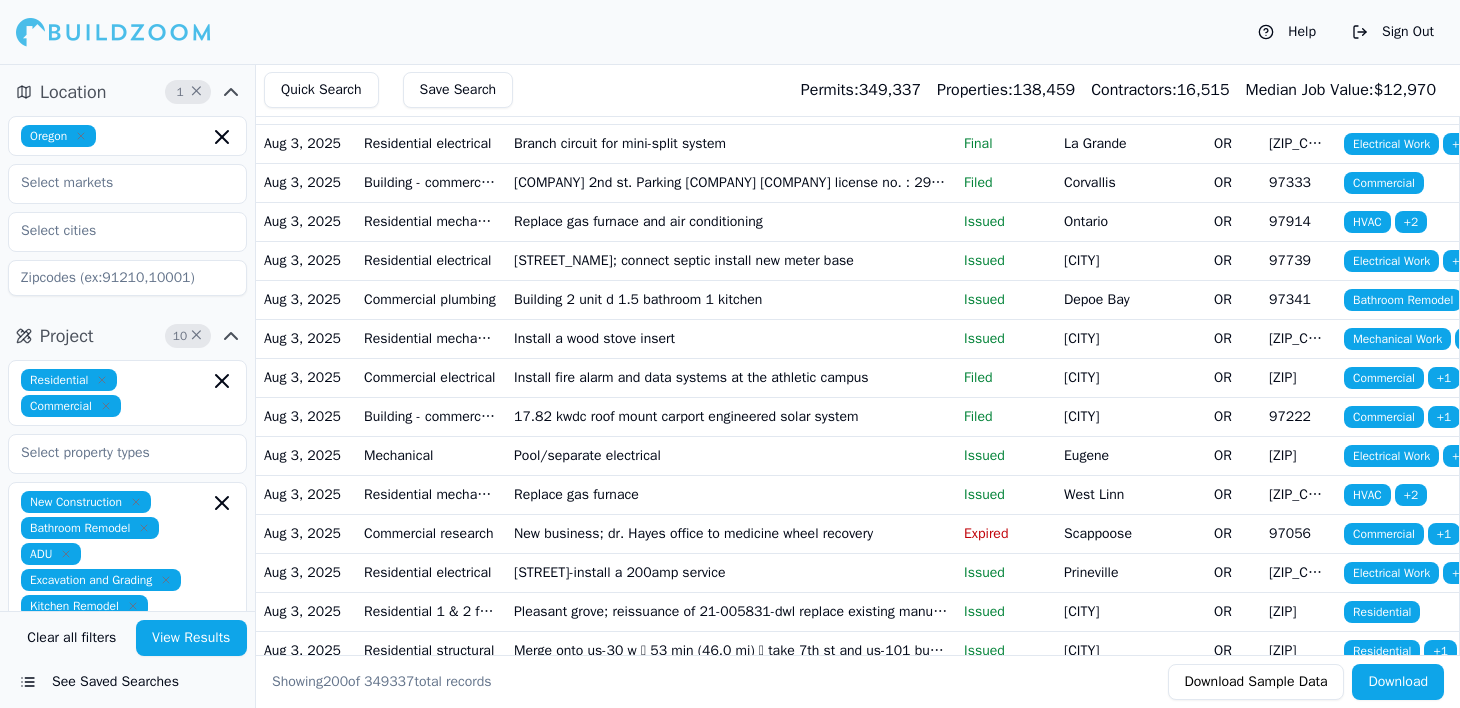 click on "The service mast was damaged from a storm. Correct the service mast and rewire" at bounding box center [731, 65] 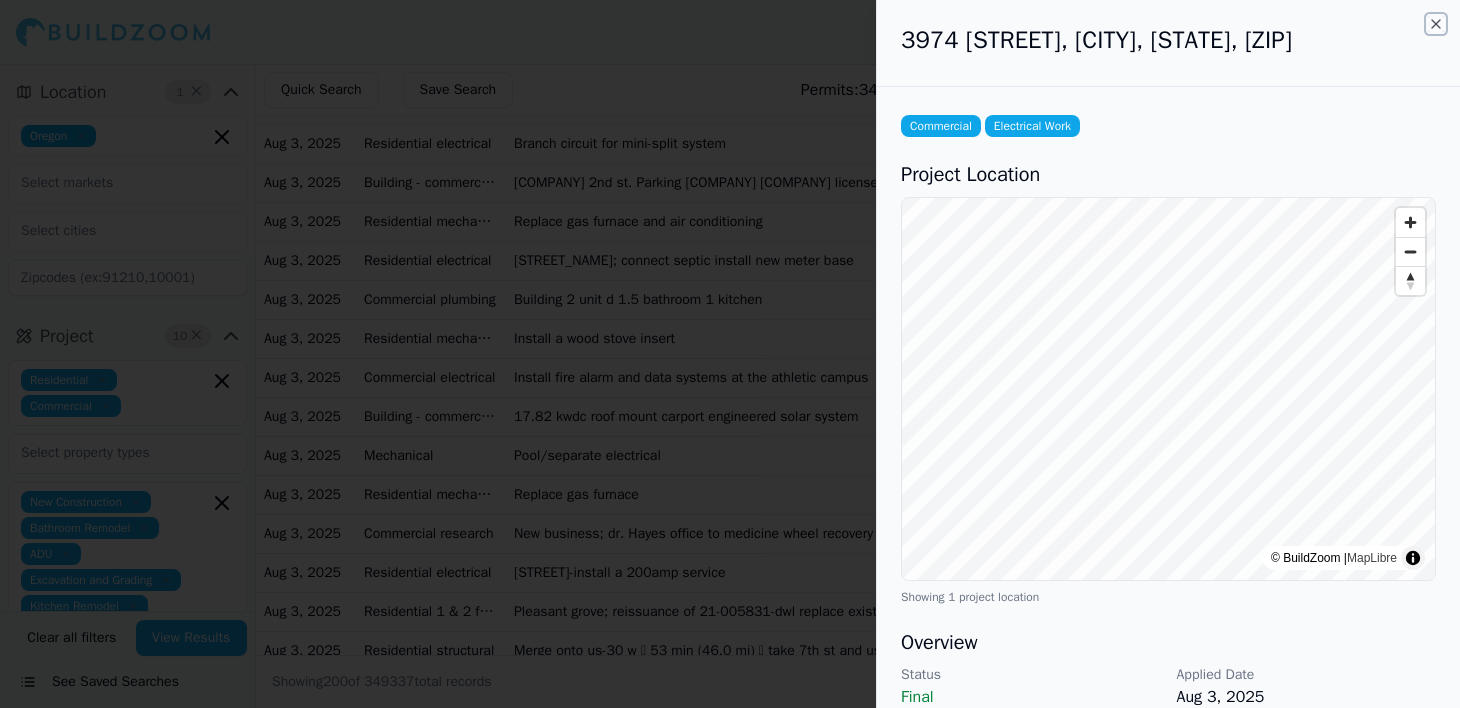 click 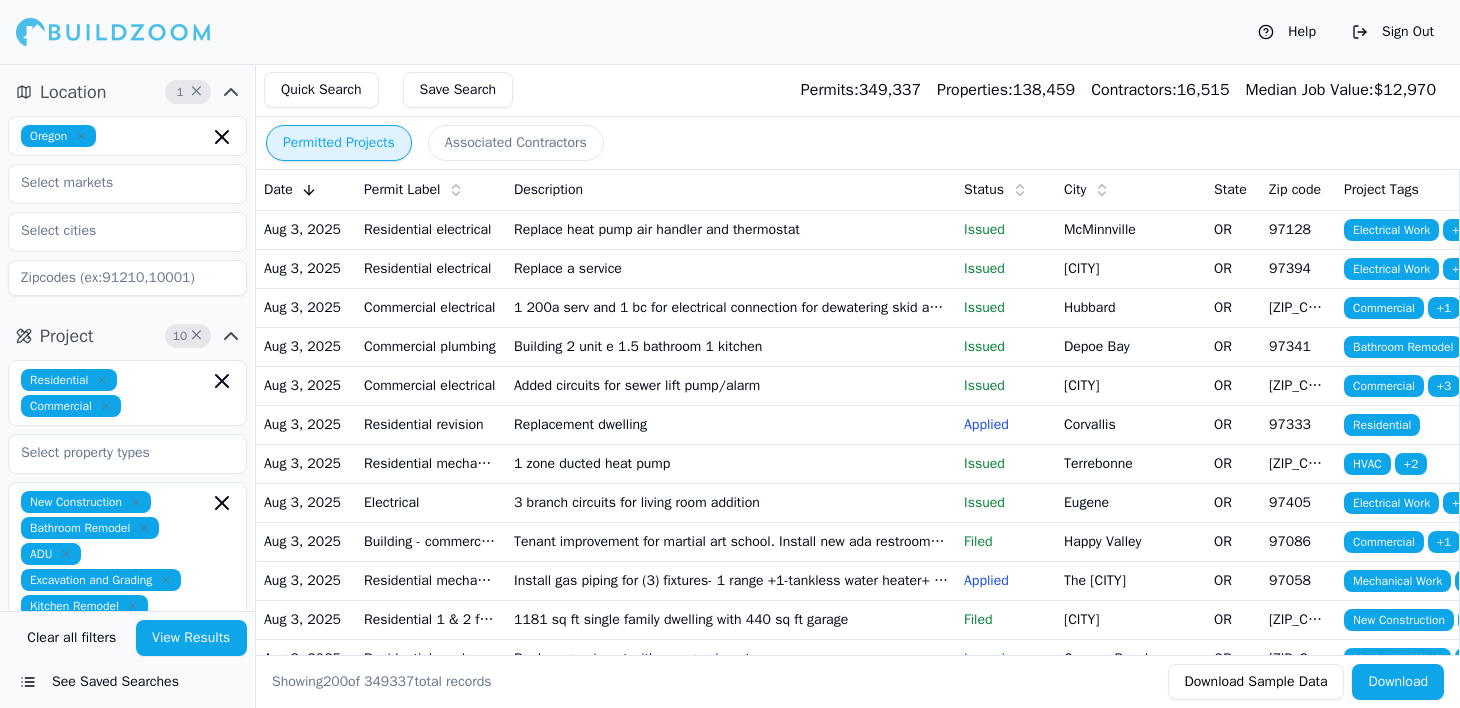 scroll, scrollTop: 900, scrollLeft: 0, axis: vertical 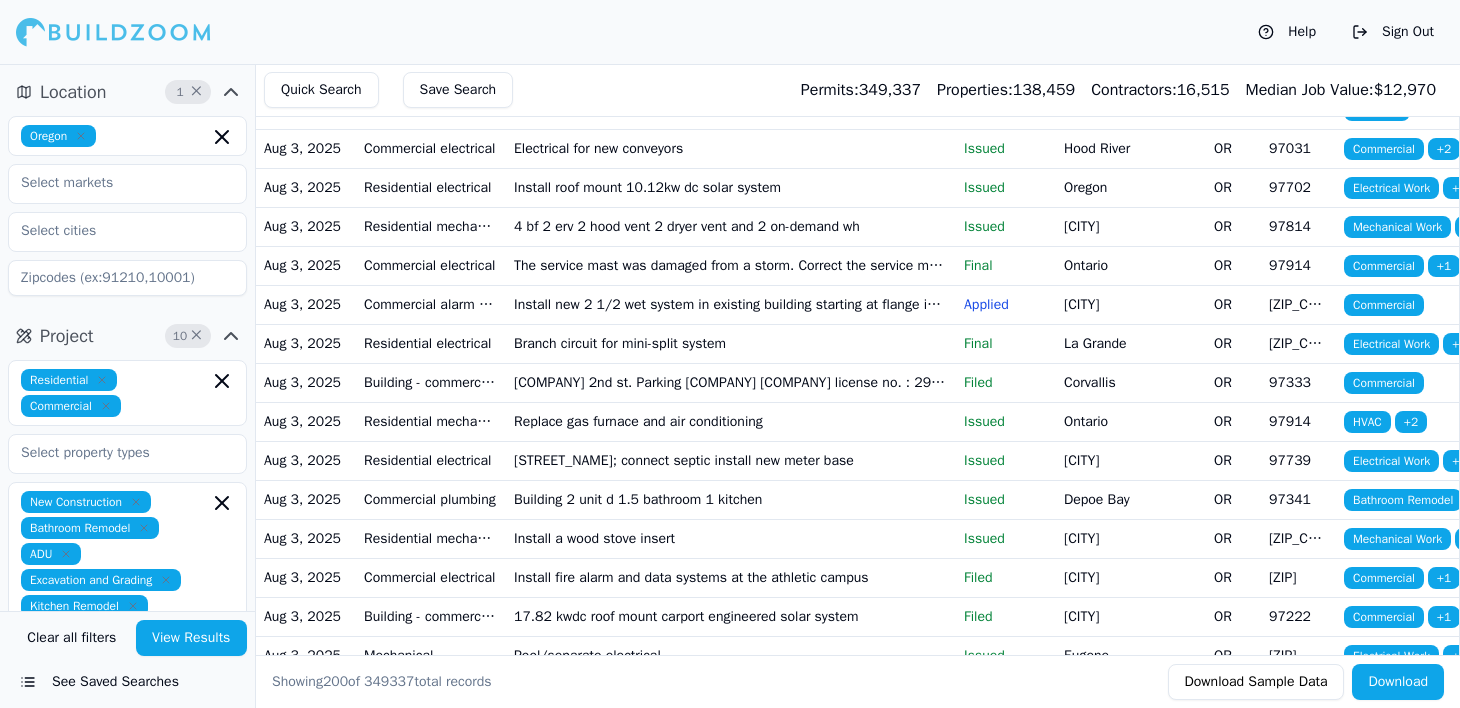 click on "Erosion prevention: replace approximately 2 600 of 6 ci pipe with 8 di pipe. Replace 13 services" at bounding box center [731, 109] 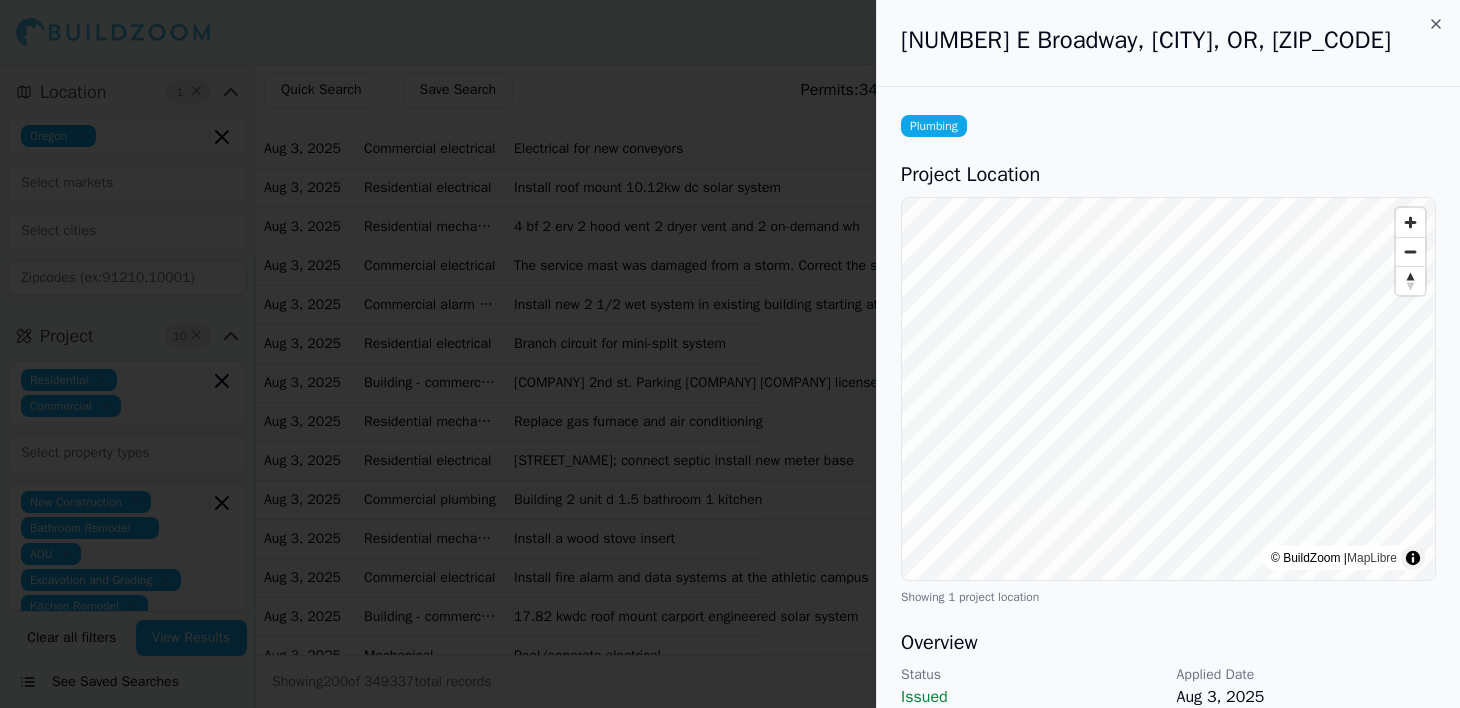 click on "Plumbing Project Location © BuildZoom | MapLibre Showing 1 project location Overview Status Issued Applied Date Aug 3, 2025 Property Sector Unknown Issued Date Aug 3, 2025 Property Type Miscellaneous Completed Date N/A Job Value N/A Contractor Information Name [COMPANY] Inc Email [EMAIL] License Number 1046302 Phone [PHONE] Project Description Erosion prevention: replace approximately 2 600 of 6 ci pipe with 8 di pipe. Replace 13 services Additional Details Property Owner N/A Permit Number 25-04165-01 Fees 554" at bounding box center [1168, 720] 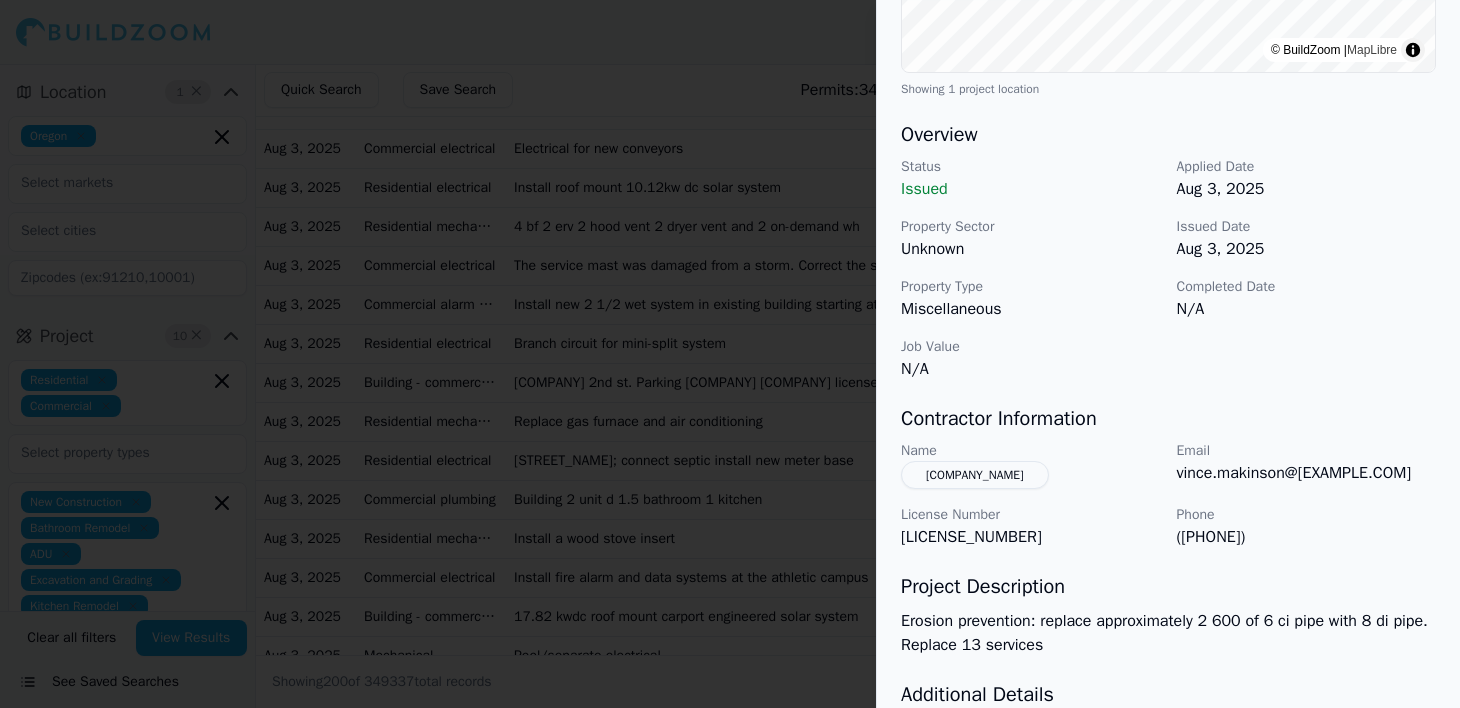 scroll, scrollTop: 0, scrollLeft: 0, axis: both 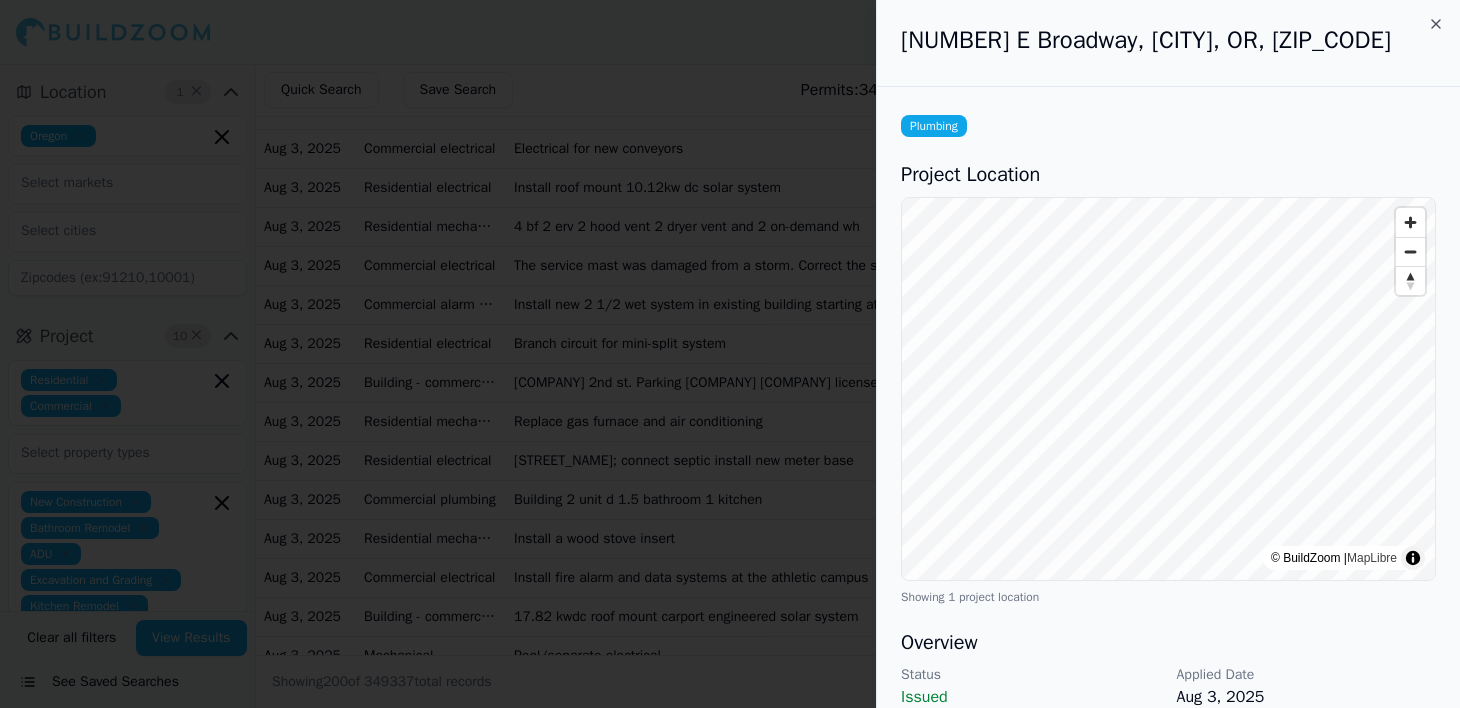 click at bounding box center [730, 354] 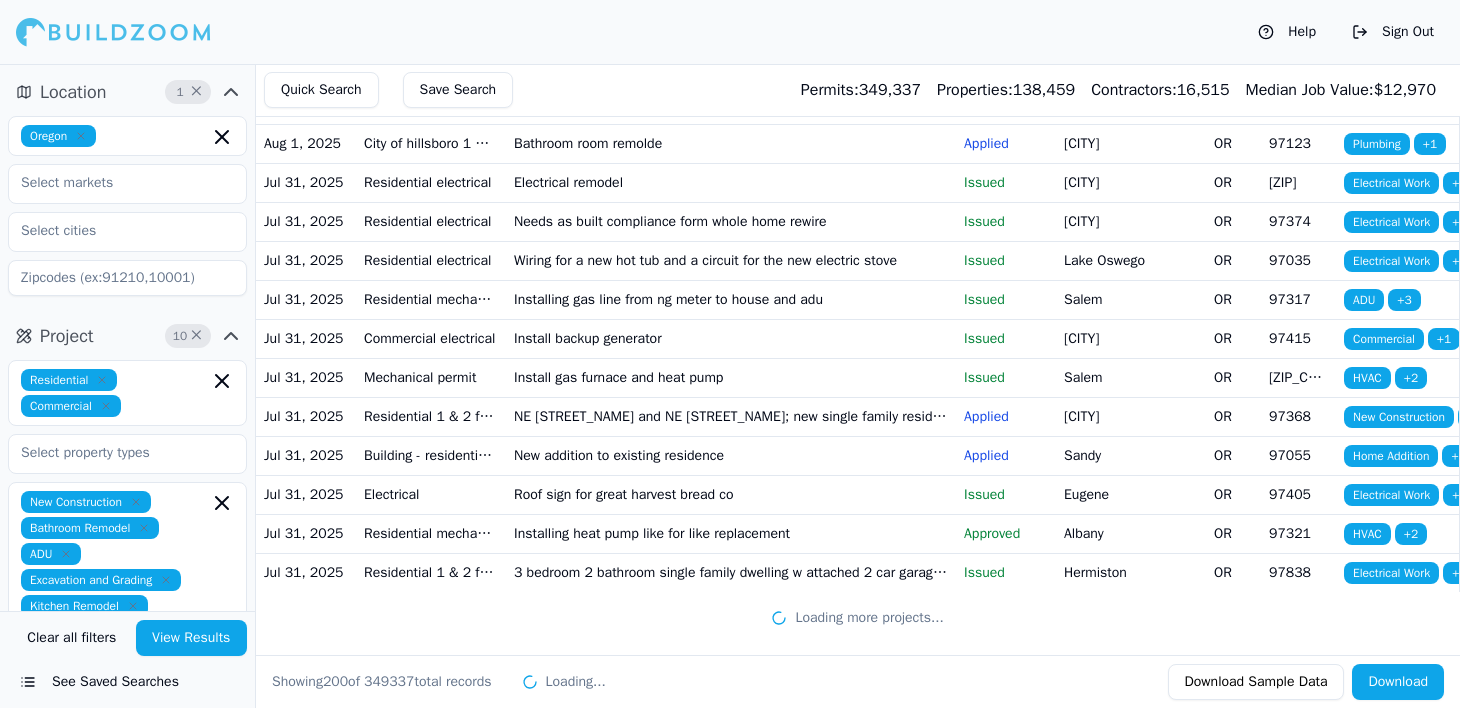 scroll, scrollTop: 10378, scrollLeft: 0, axis: vertical 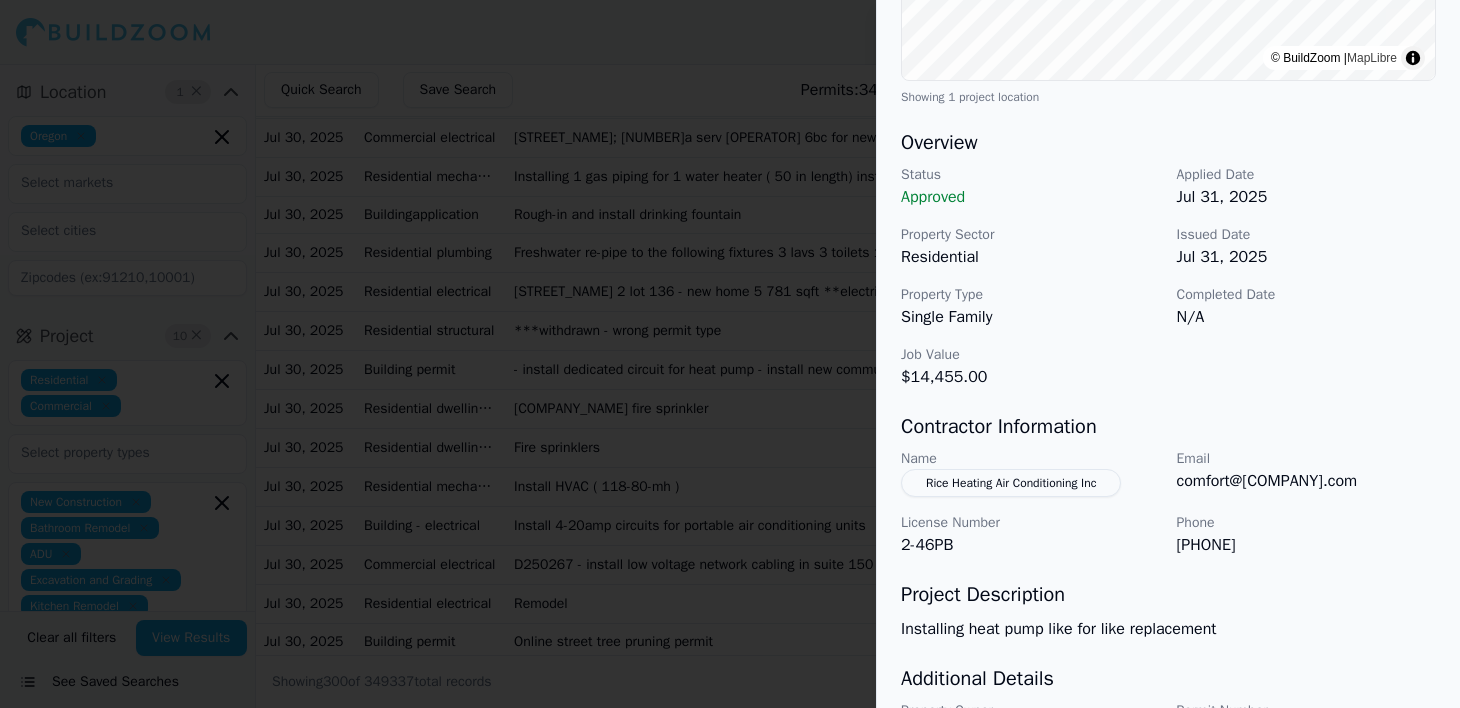 click at bounding box center (730, 354) 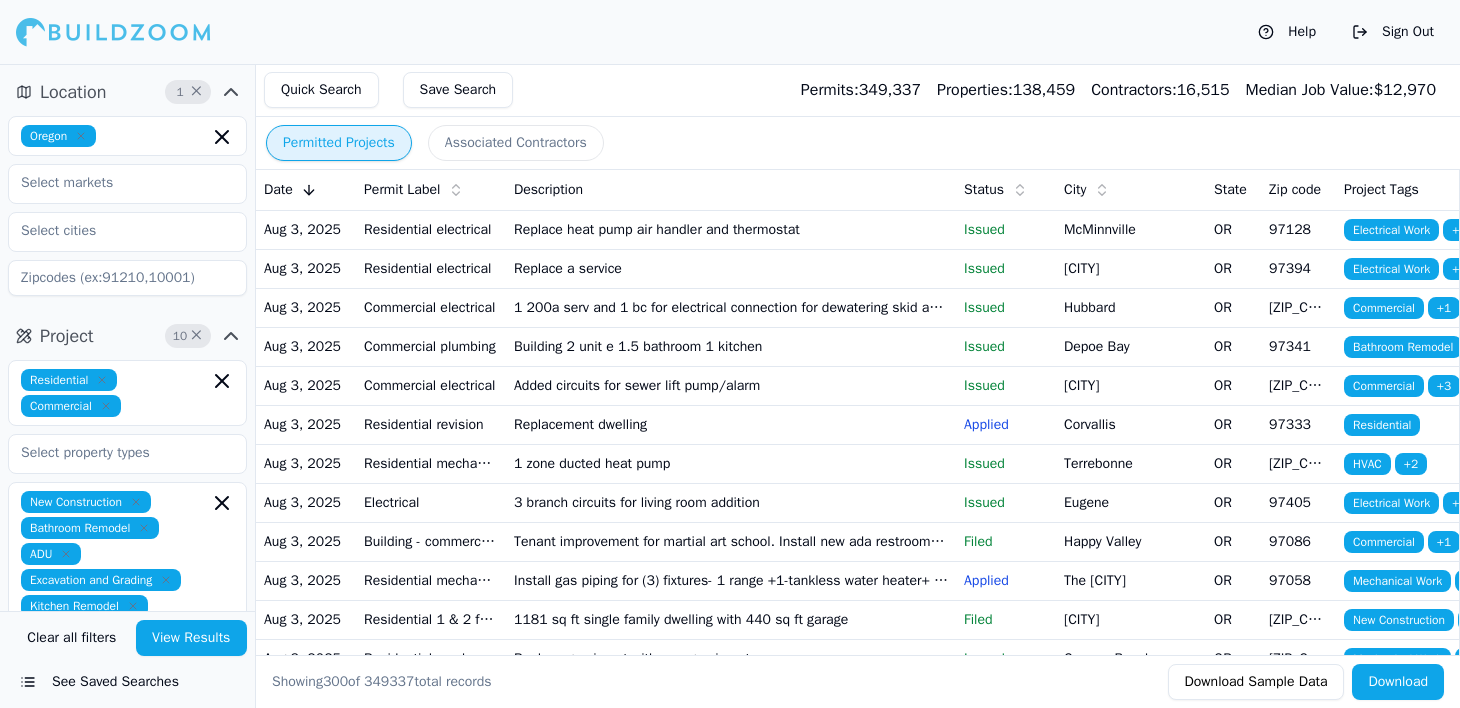 scroll, scrollTop: 600, scrollLeft: 0, axis: vertical 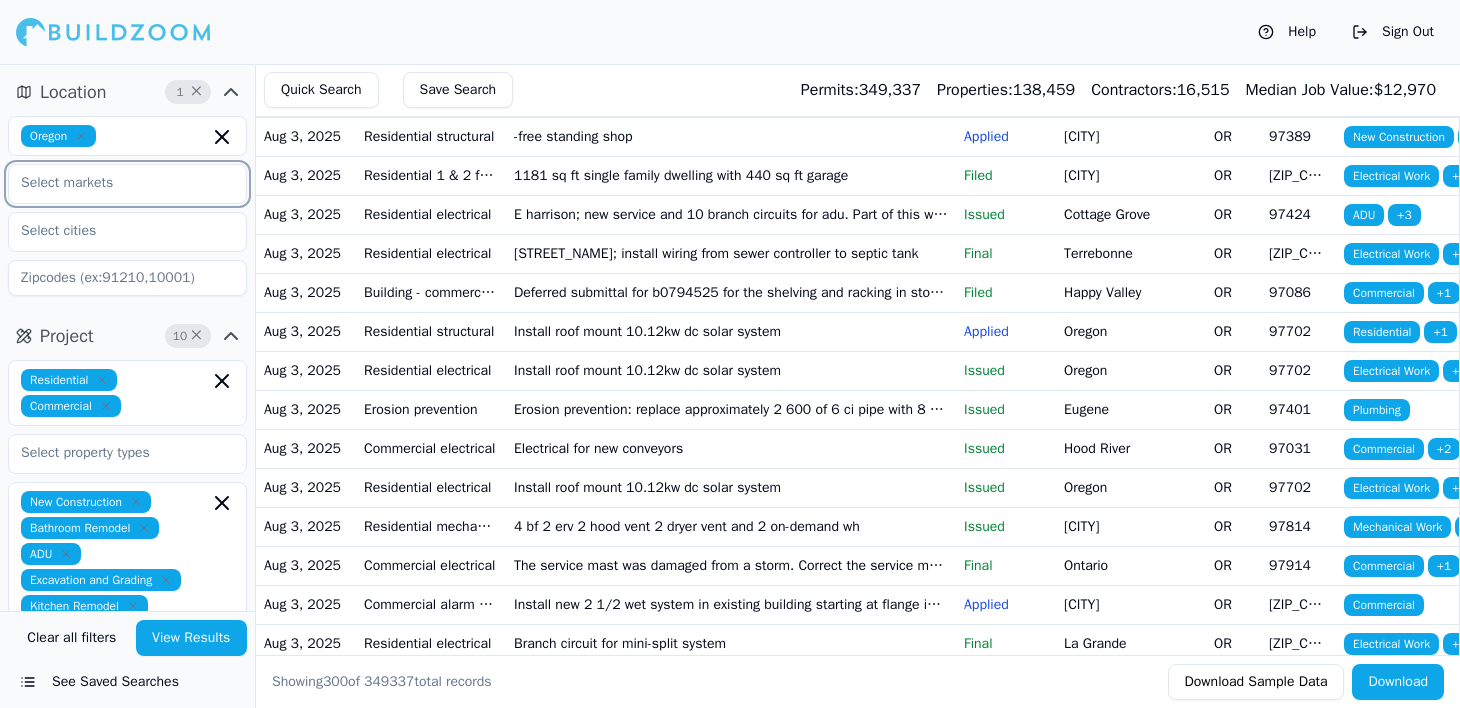 click at bounding box center [115, 183] 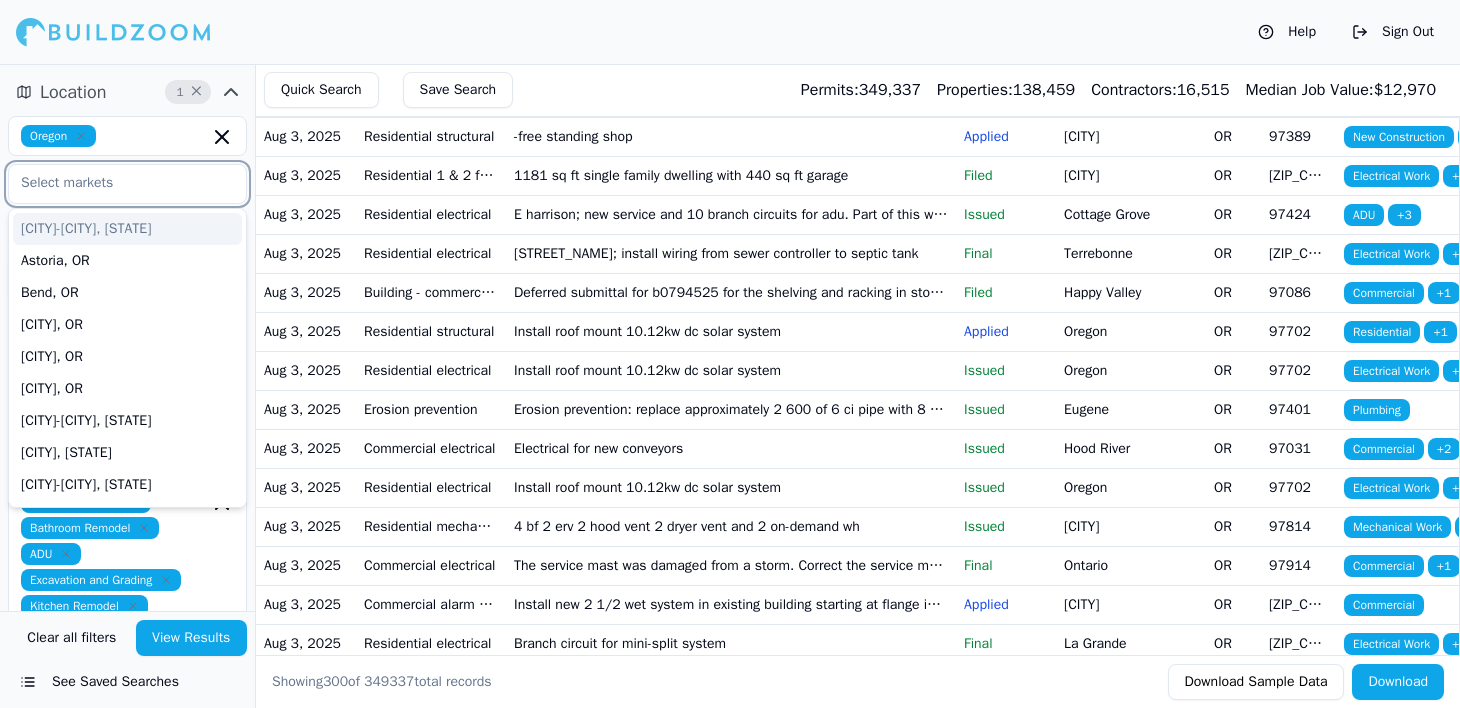click at bounding box center (115, 183) 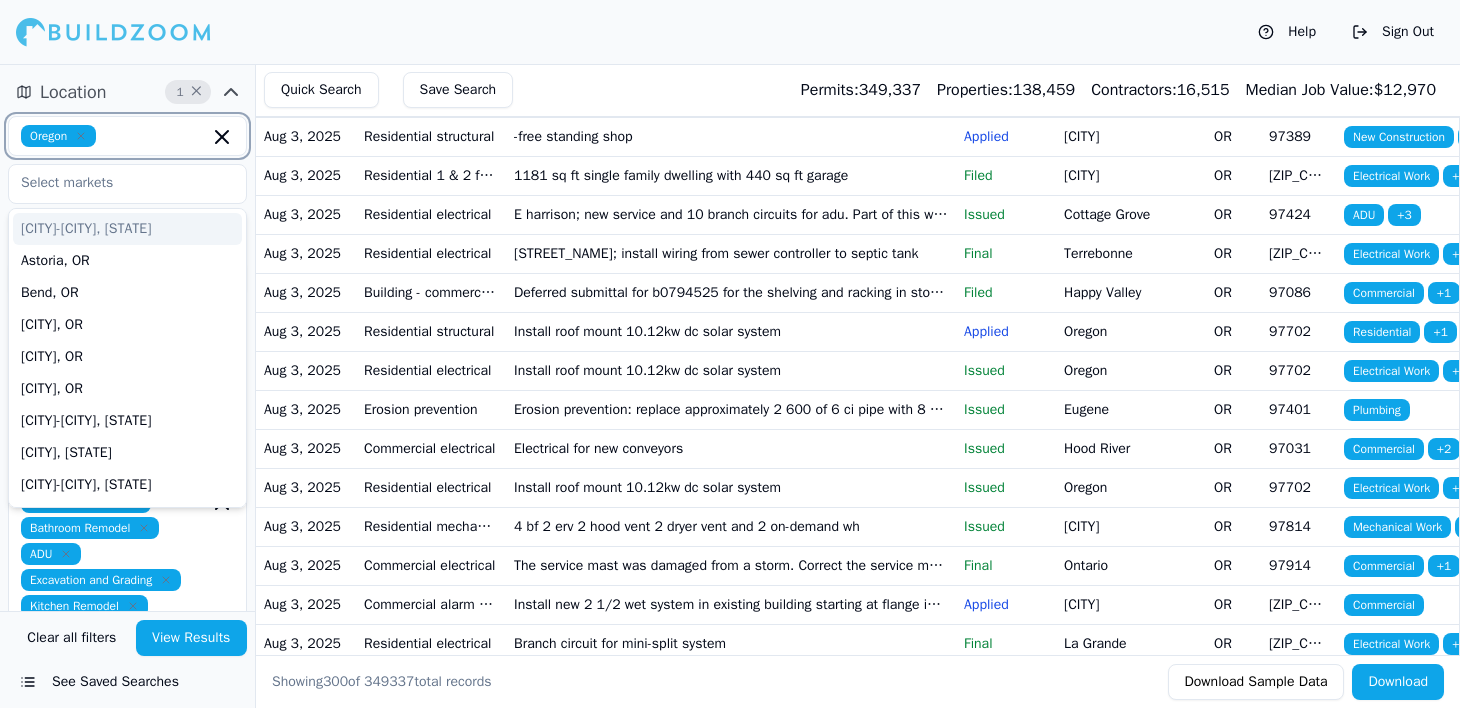 click at bounding box center (156, 136) 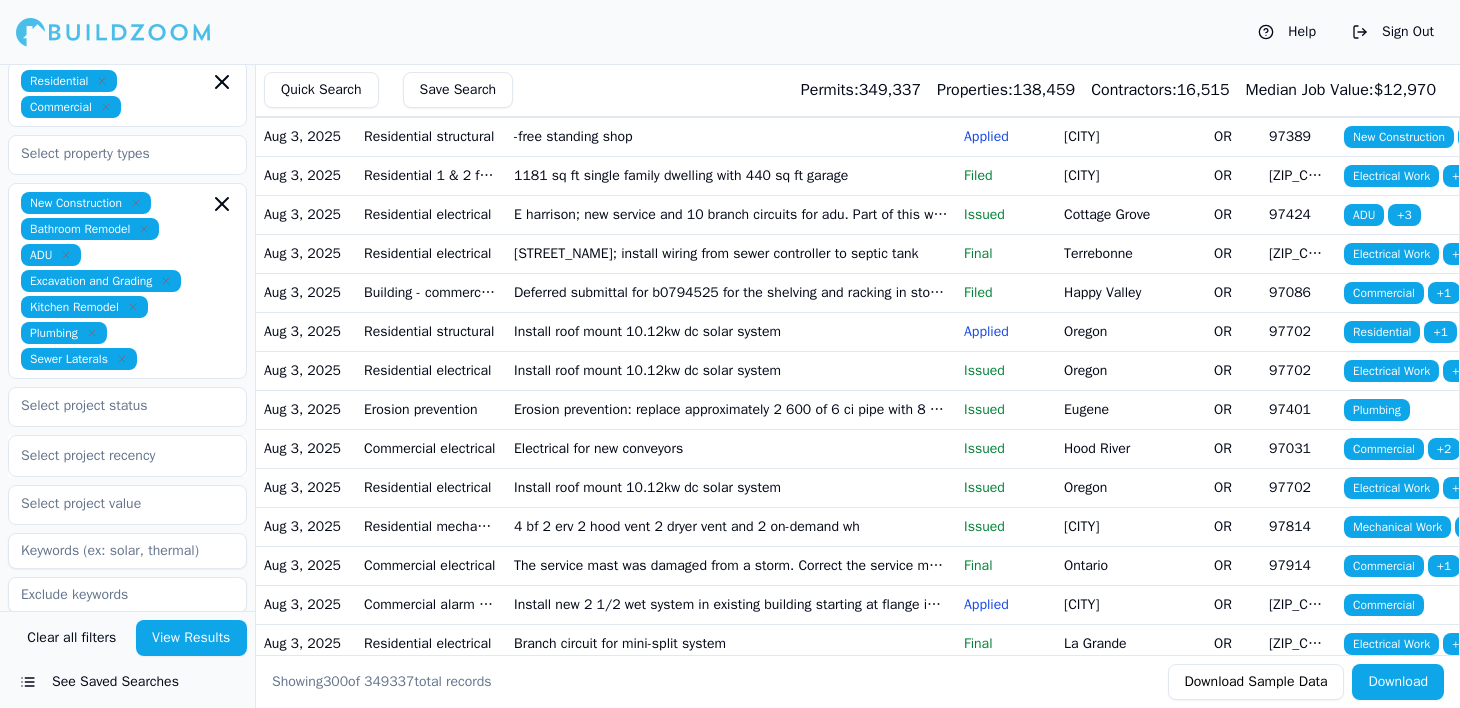 scroll, scrollTop: 300, scrollLeft: 0, axis: vertical 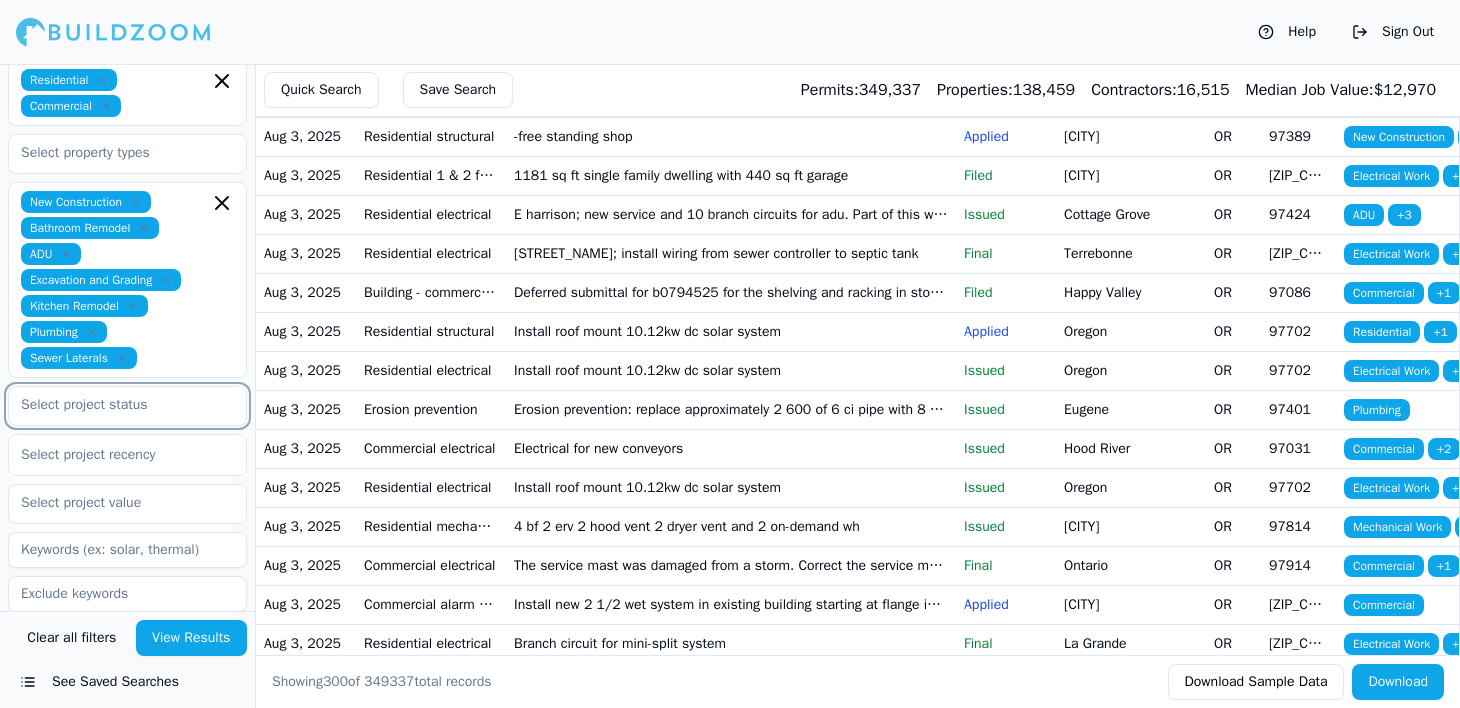 click at bounding box center (115, 405) 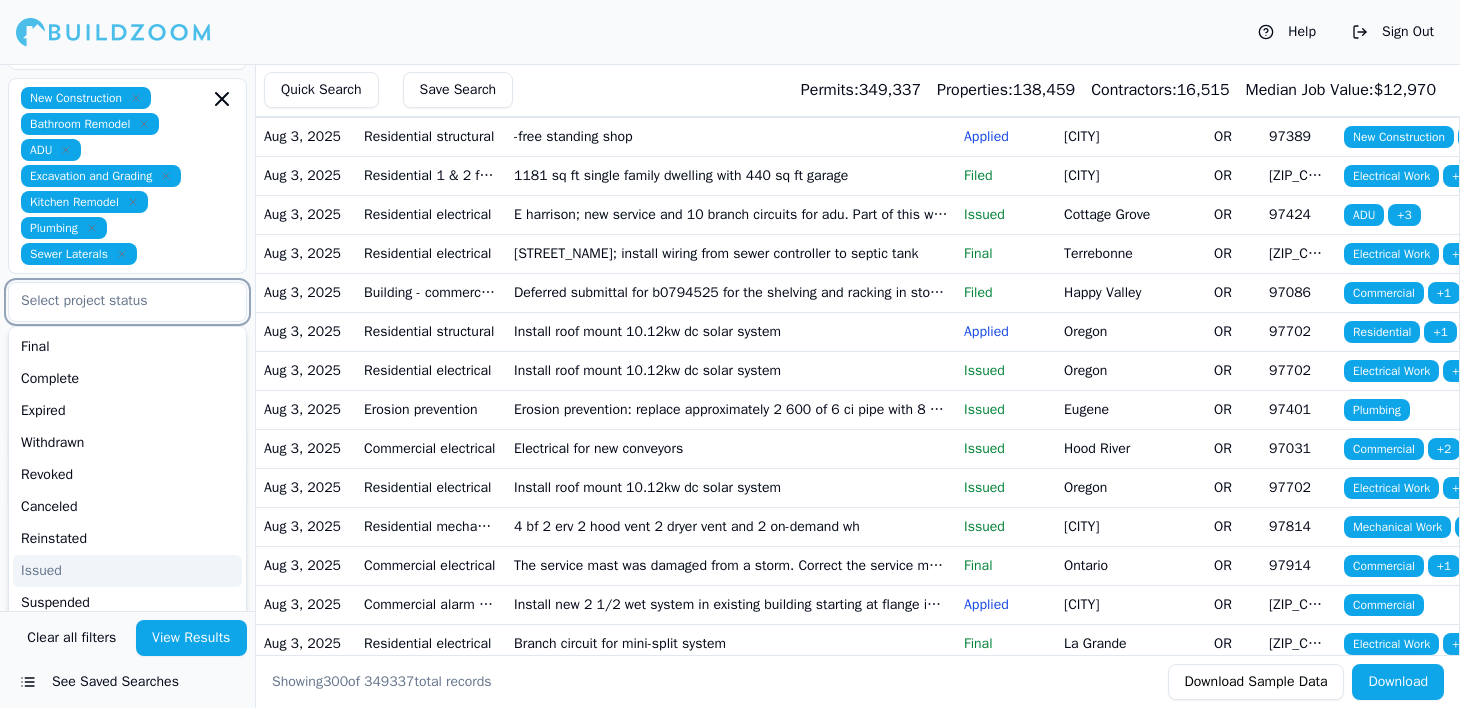 scroll, scrollTop: 400, scrollLeft: 0, axis: vertical 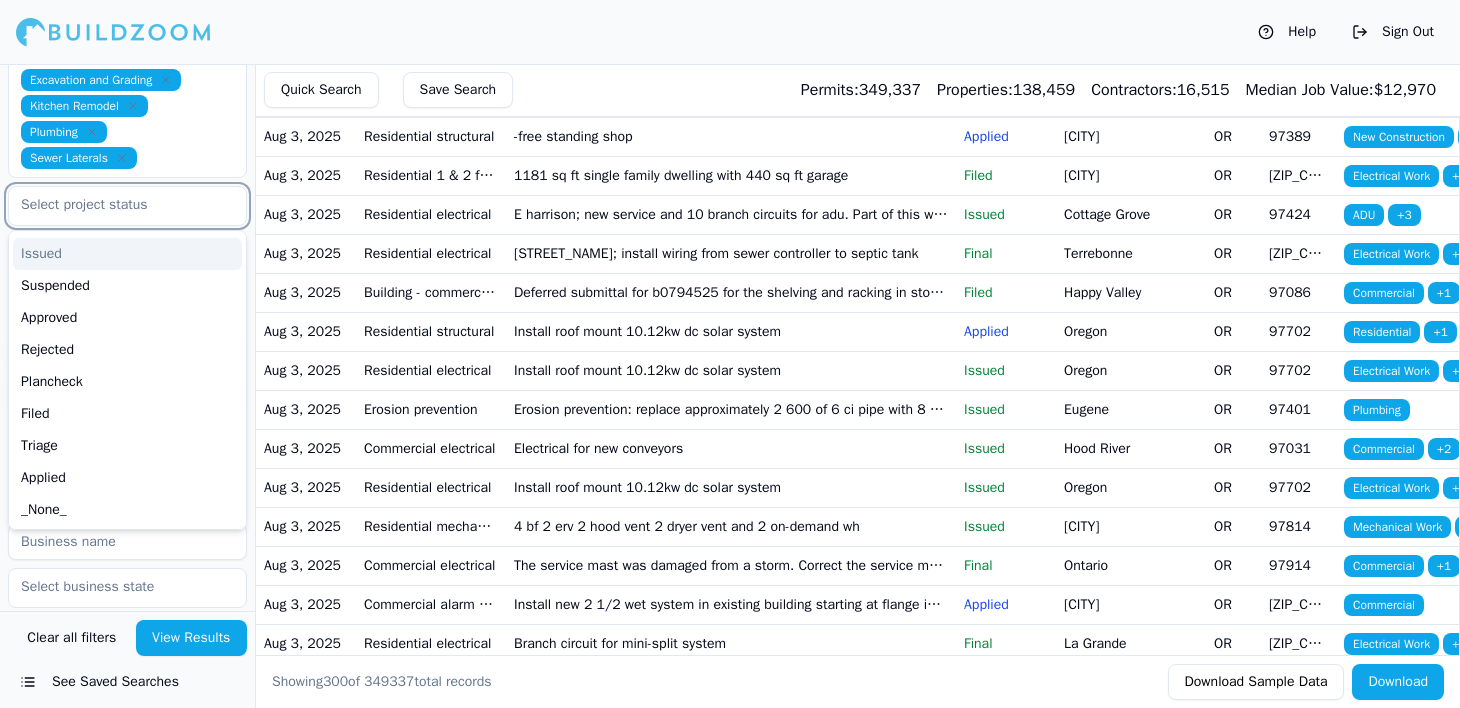 click on "Issued" at bounding box center (127, 254) 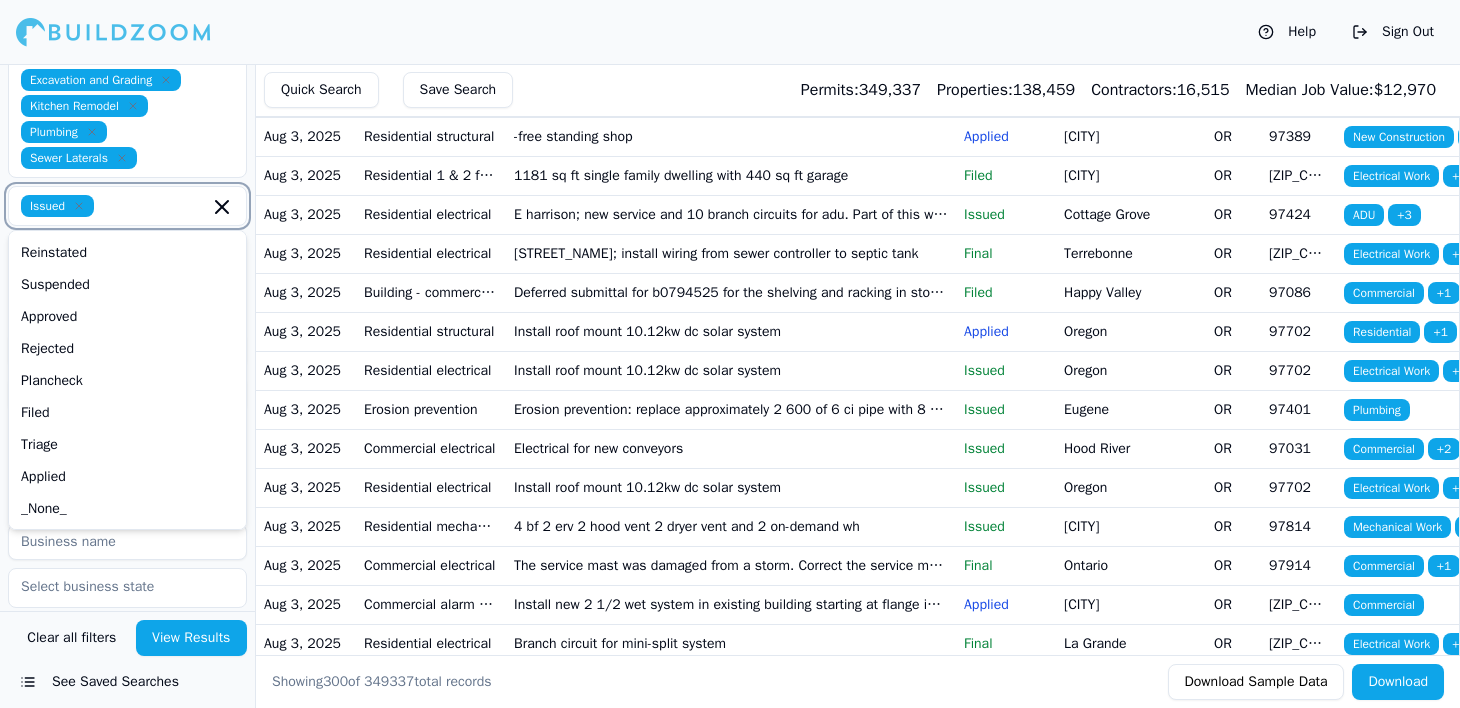 scroll, scrollTop: 189, scrollLeft: 0, axis: vertical 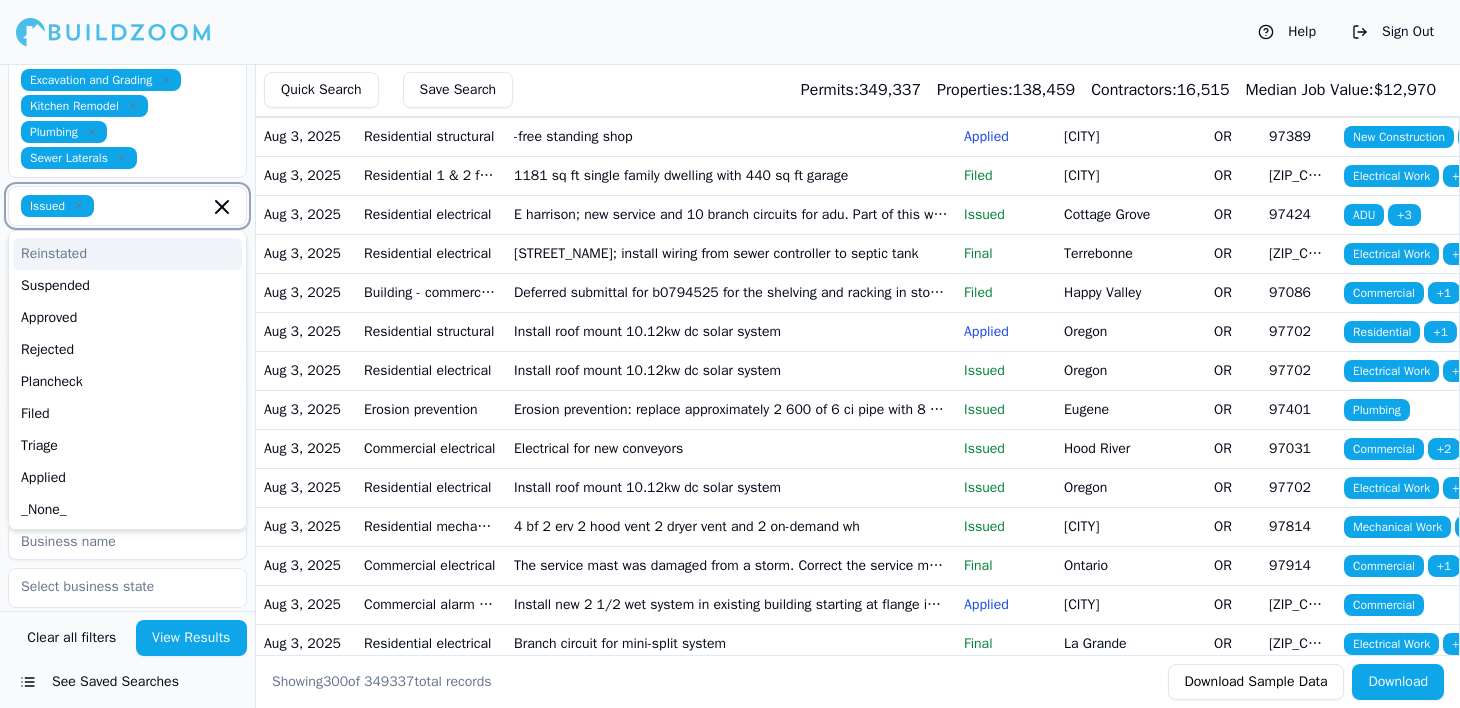 click 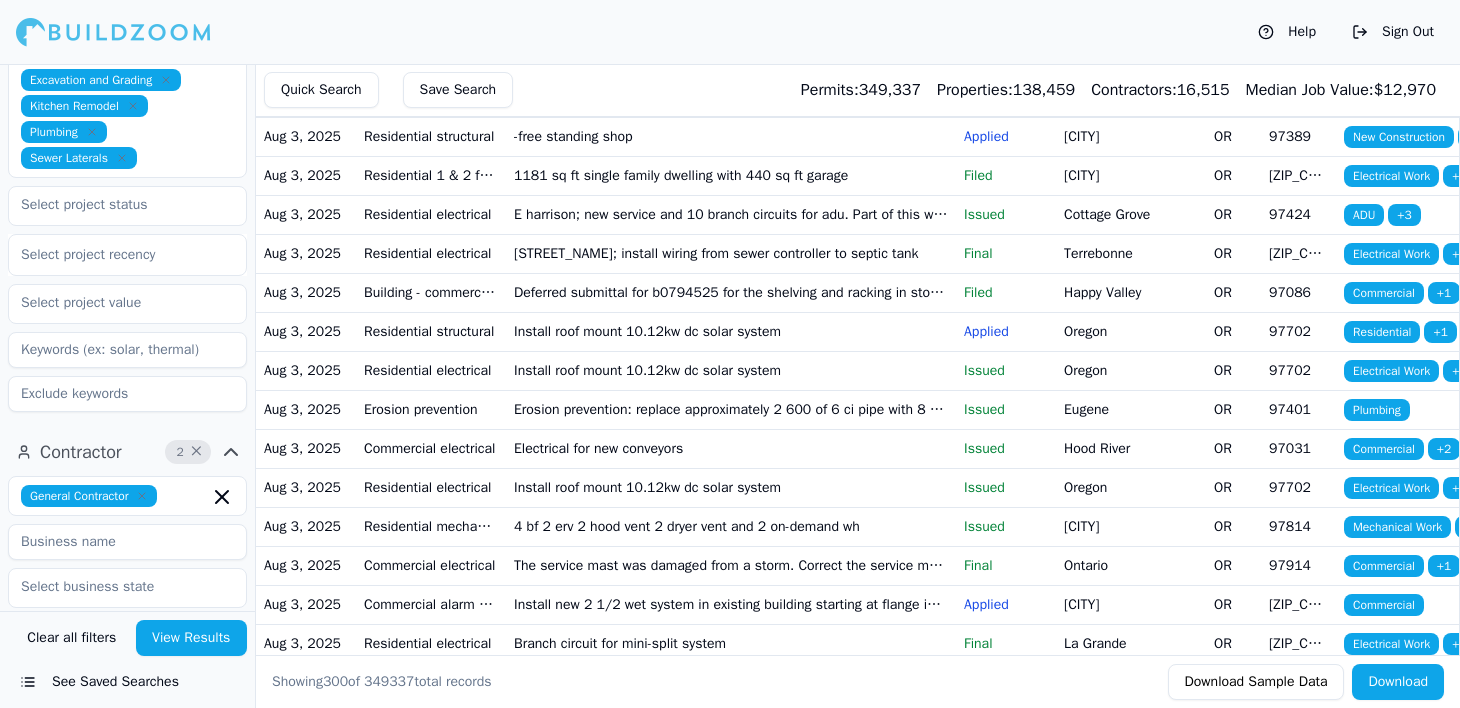 click at bounding box center [127, 205] 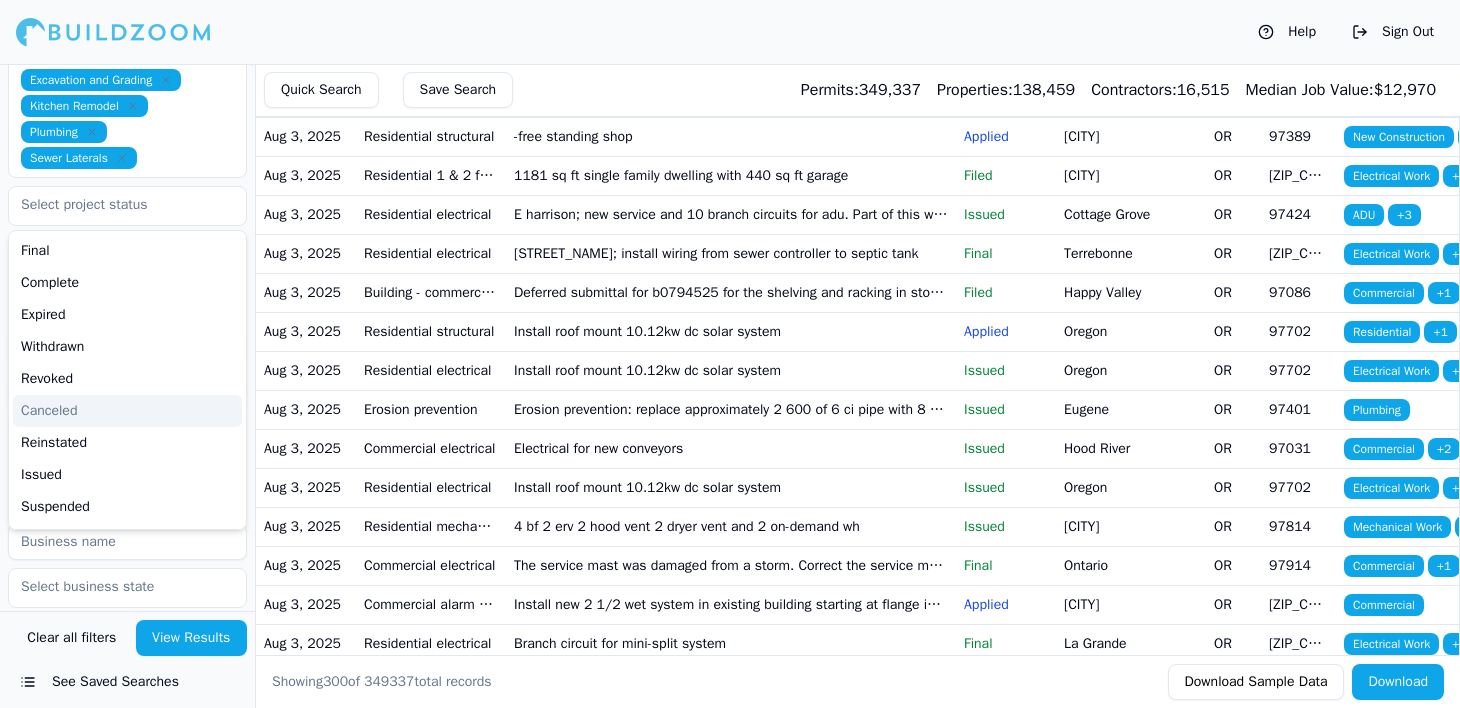 click at bounding box center (127, 205) 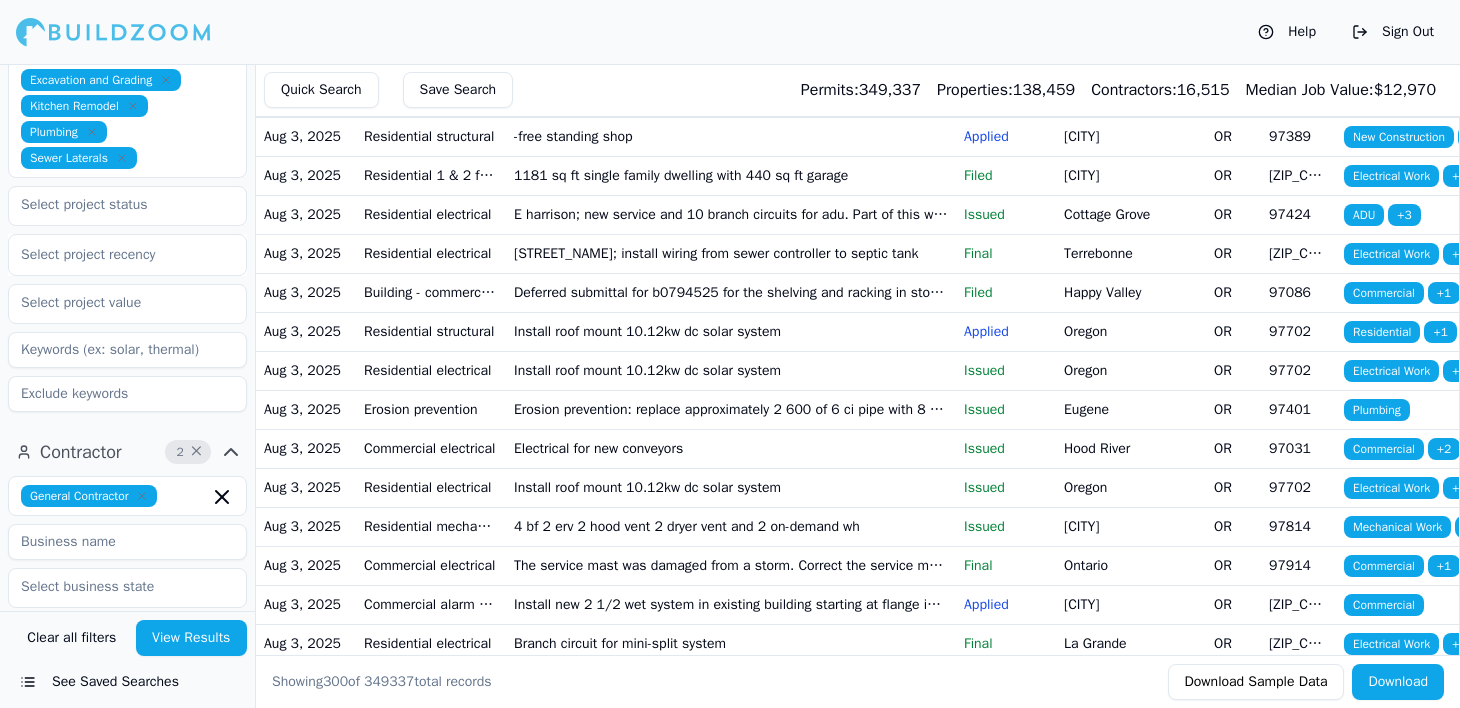 click at bounding box center (127, 542) 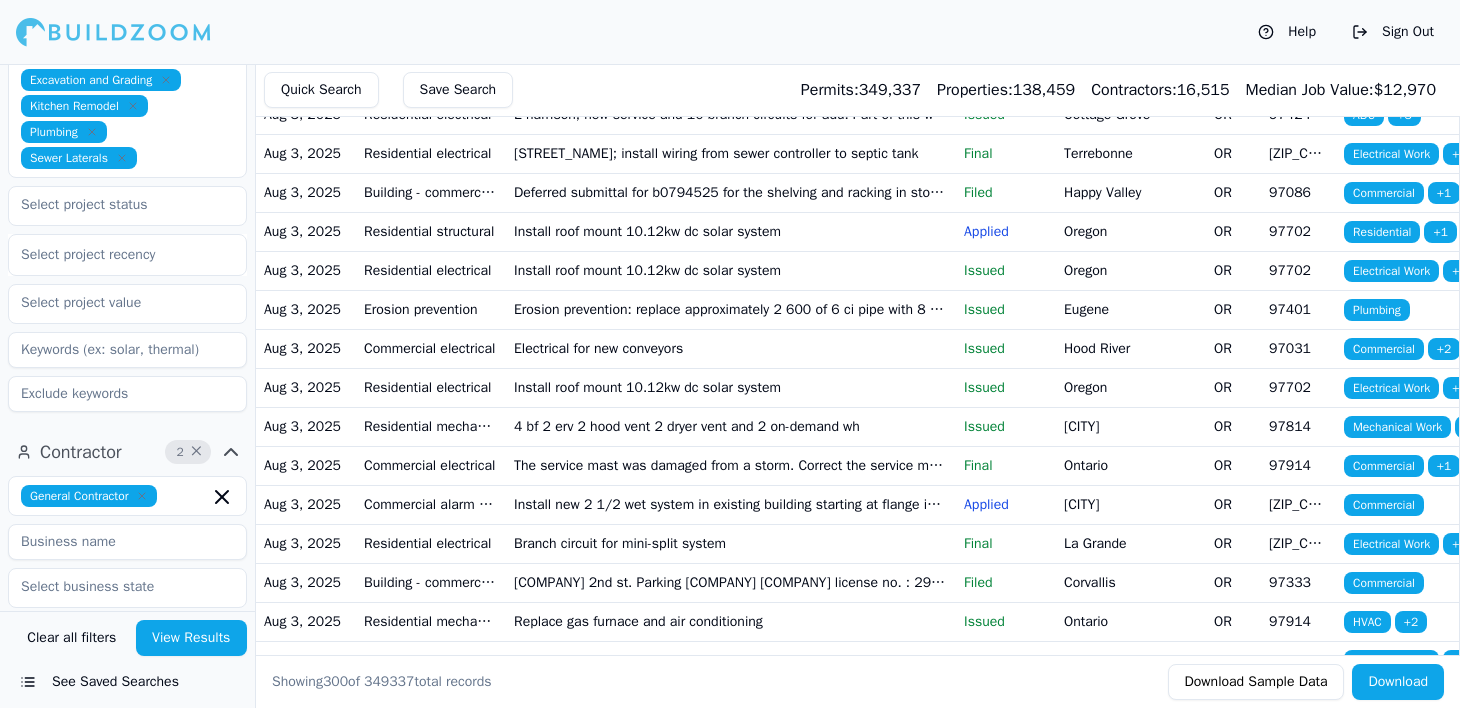 click on "Deferred submittal for b0794525 for the shelving and racking in stockroom of journeys" at bounding box center (731, 192) 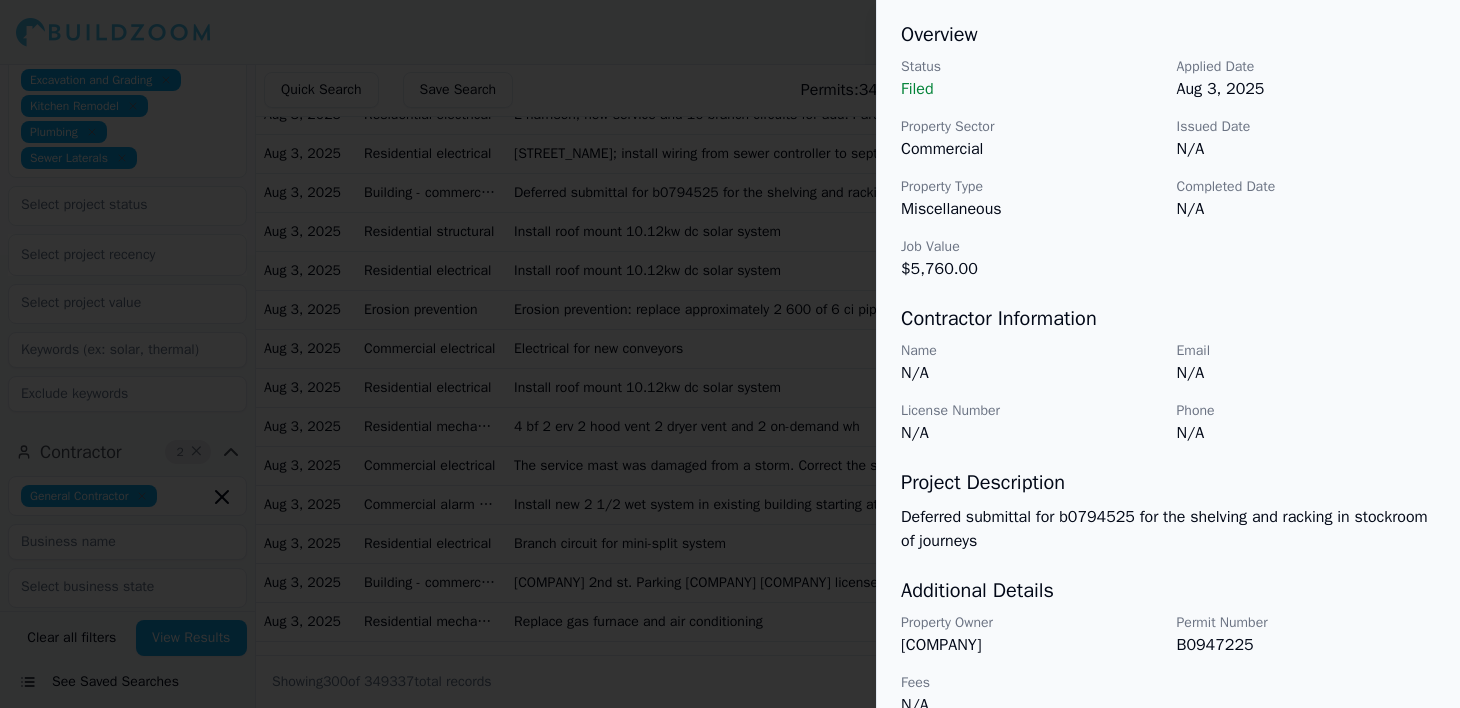 scroll, scrollTop: 0, scrollLeft: 0, axis: both 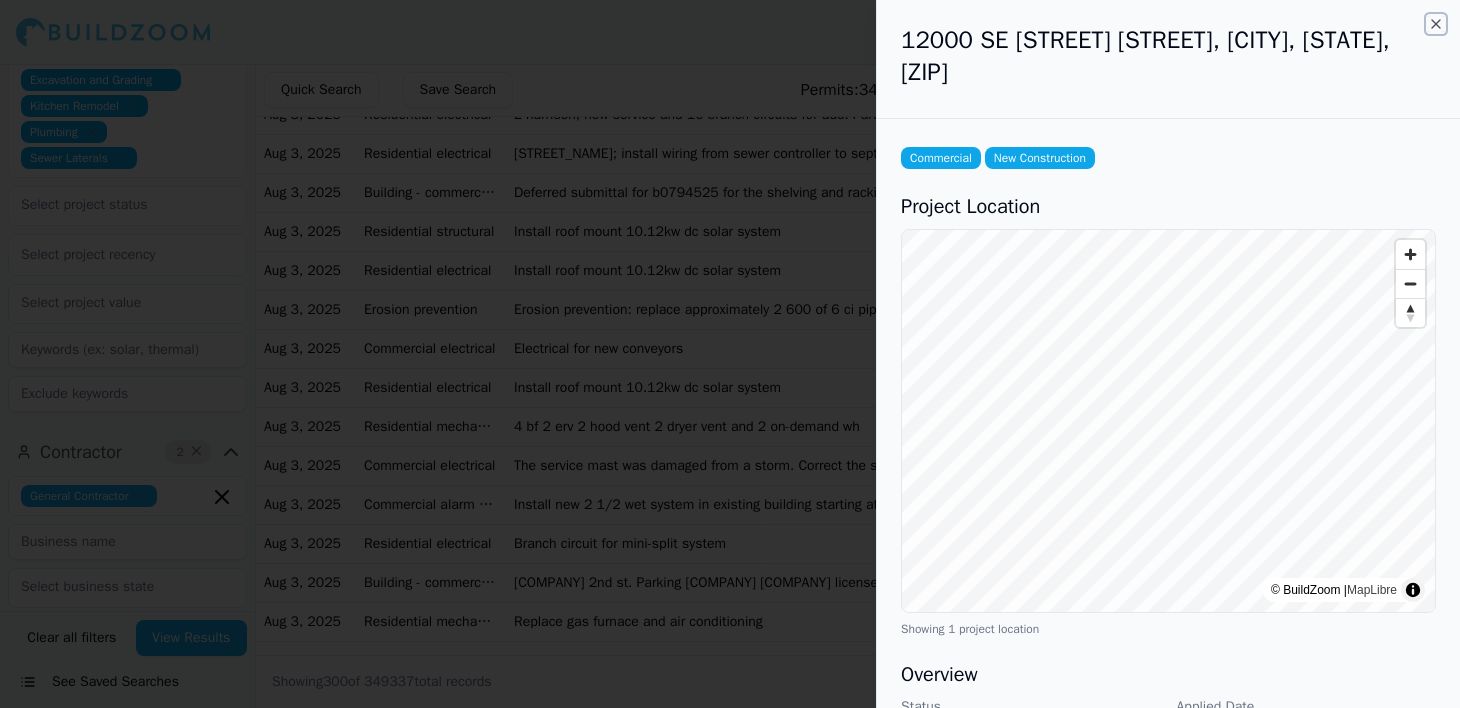 click 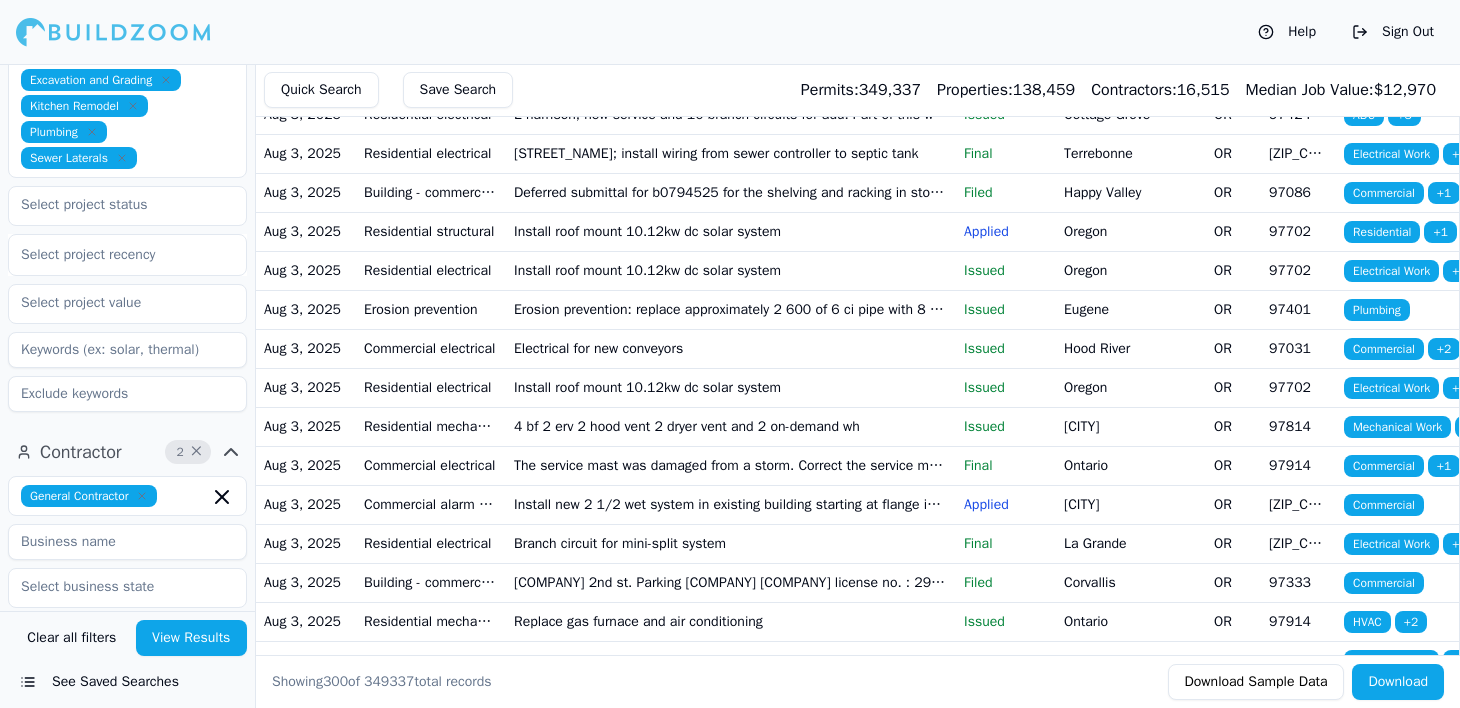 scroll, scrollTop: 0, scrollLeft: 0, axis: both 